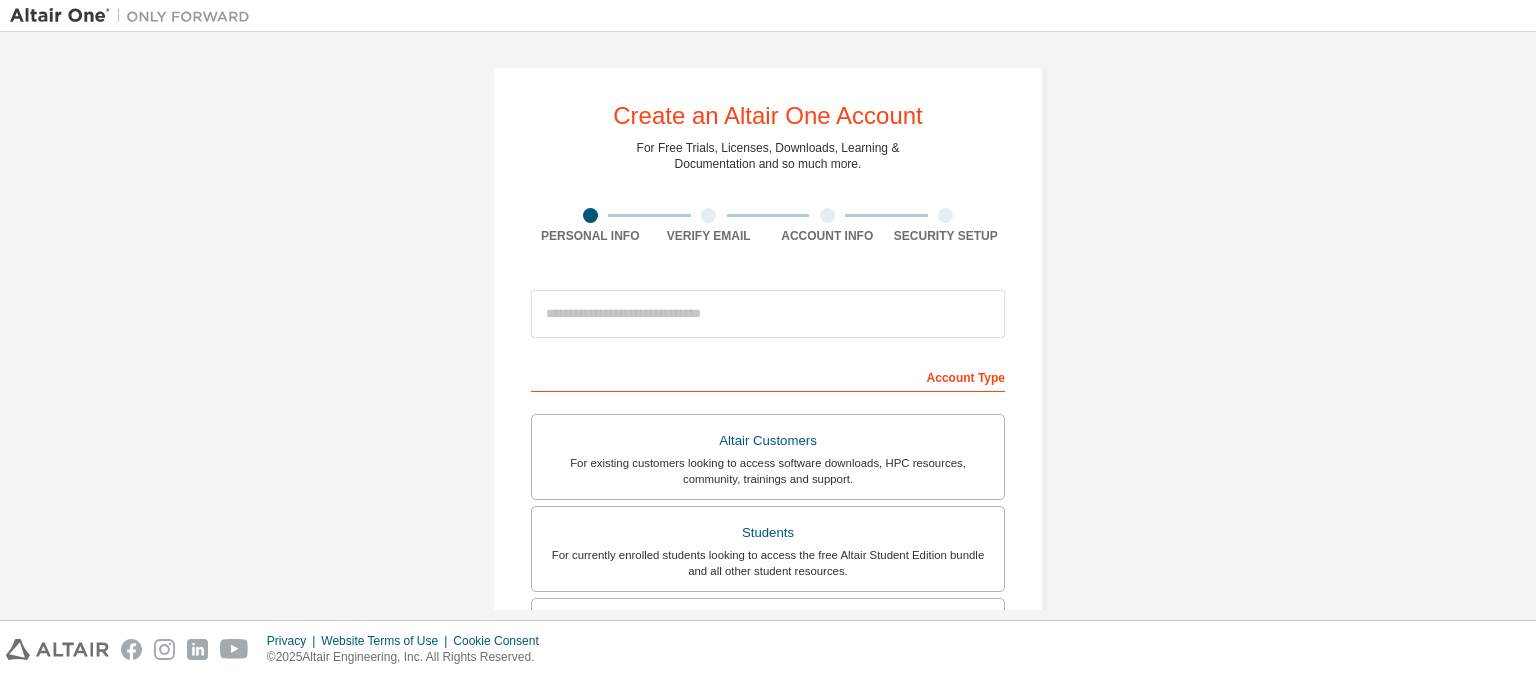 scroll, scrollTop: 0, scrollLeft: 0, axis: both 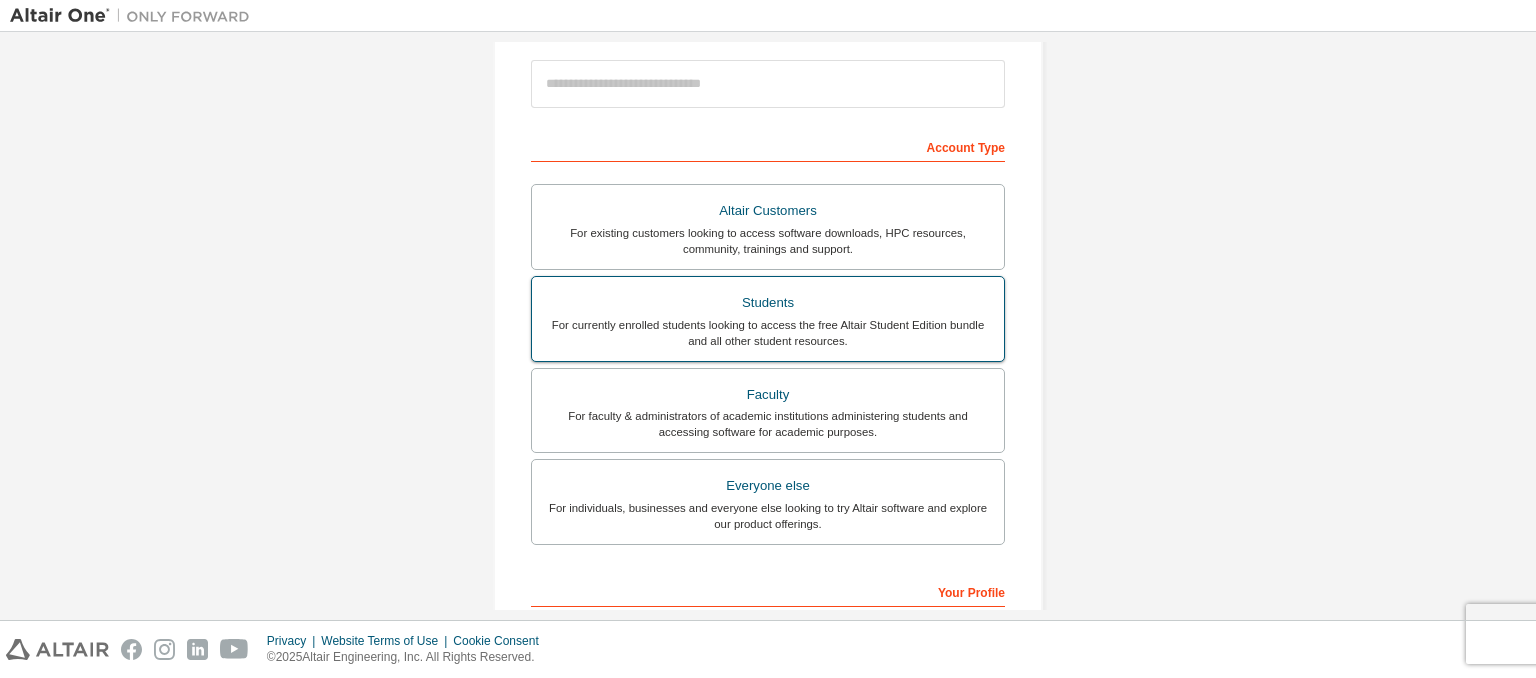 click on "For currently enrolled students looking to access the free Altair Student Edition bundle and all other student resources." at bounding box center (768, 333) 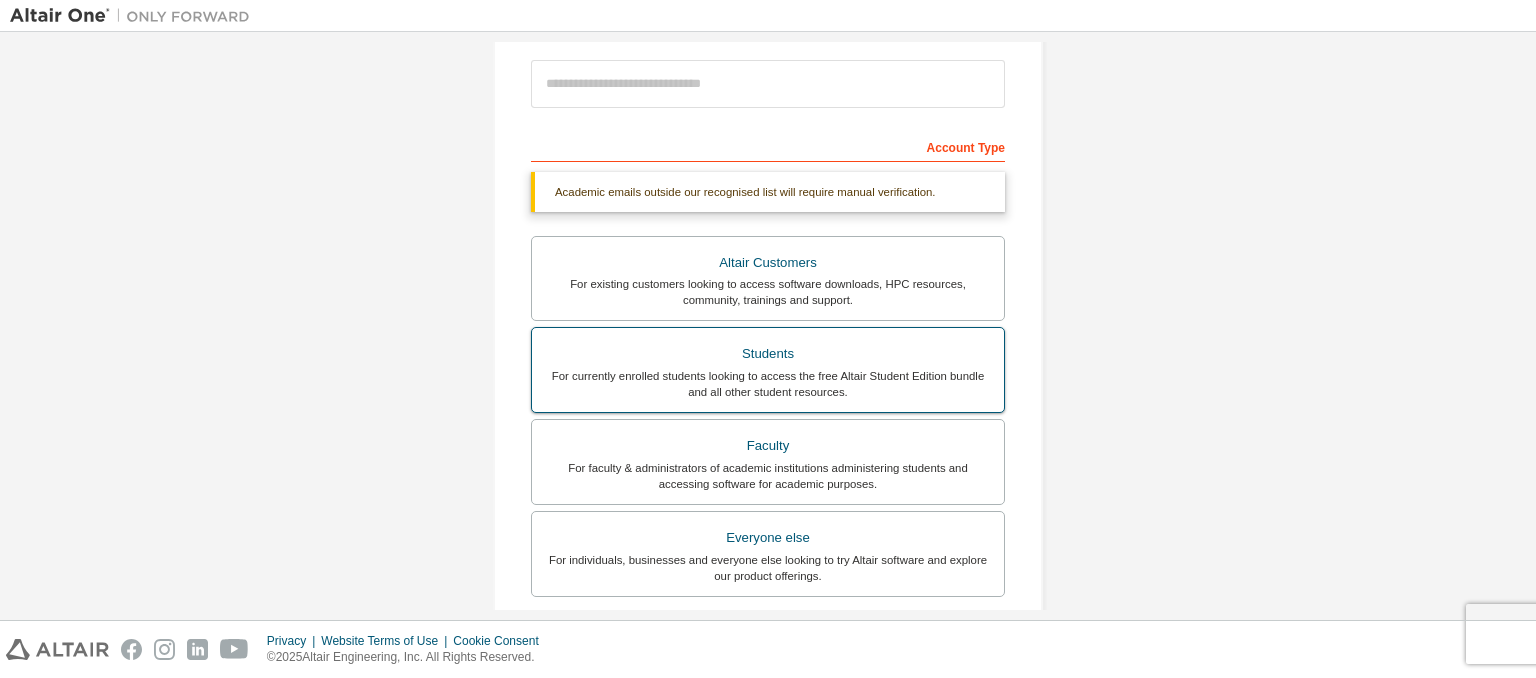 click on "Students" at bounding box center (768, 354) 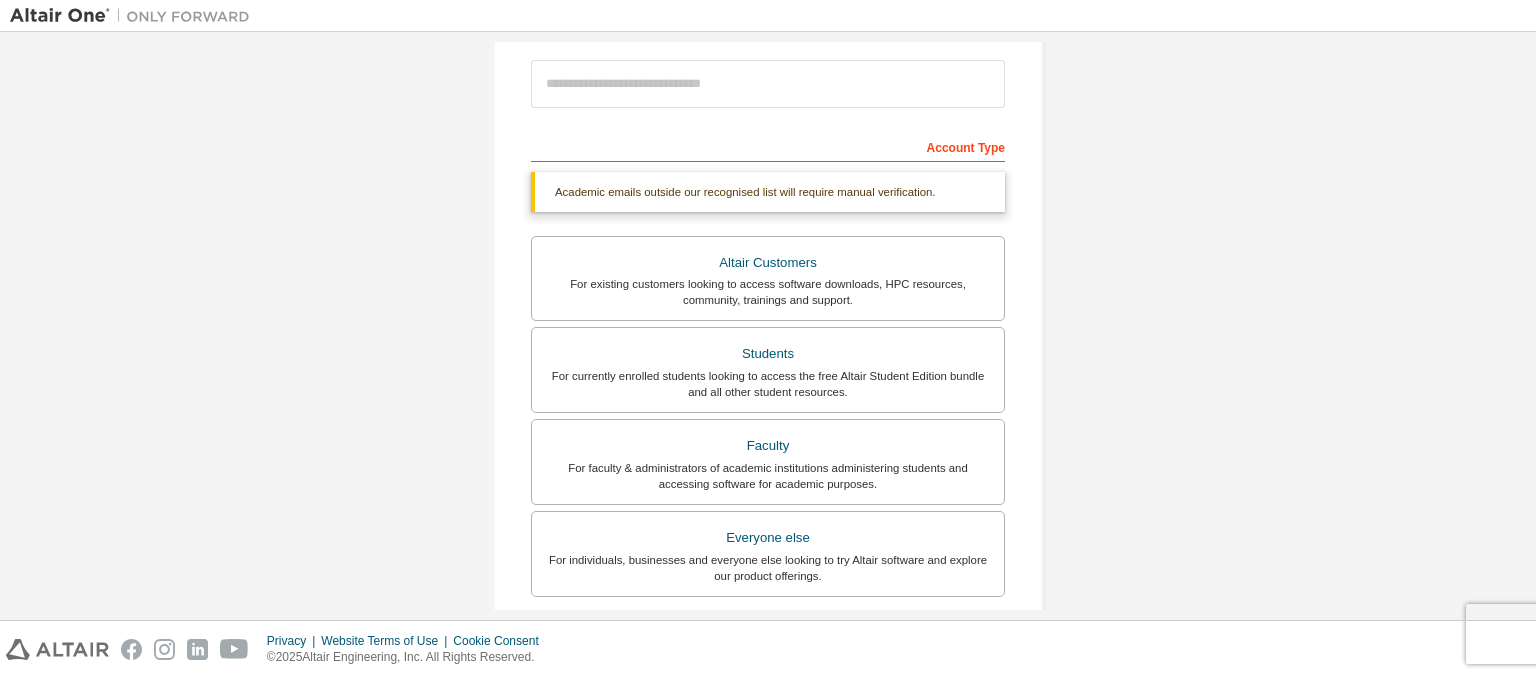 scroll, scrollTop: 116, scrollLeft: 0, axis: vertical 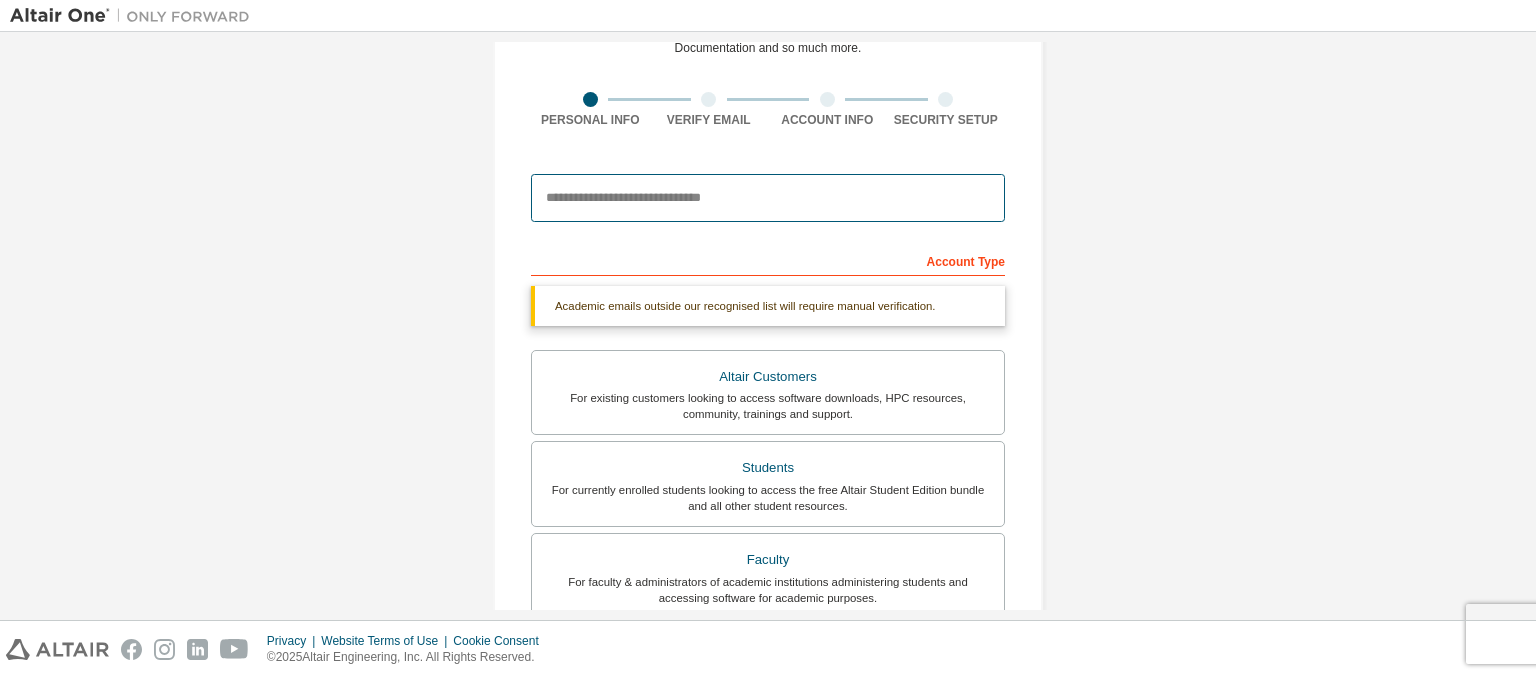 click at bounding box center (768, 198) 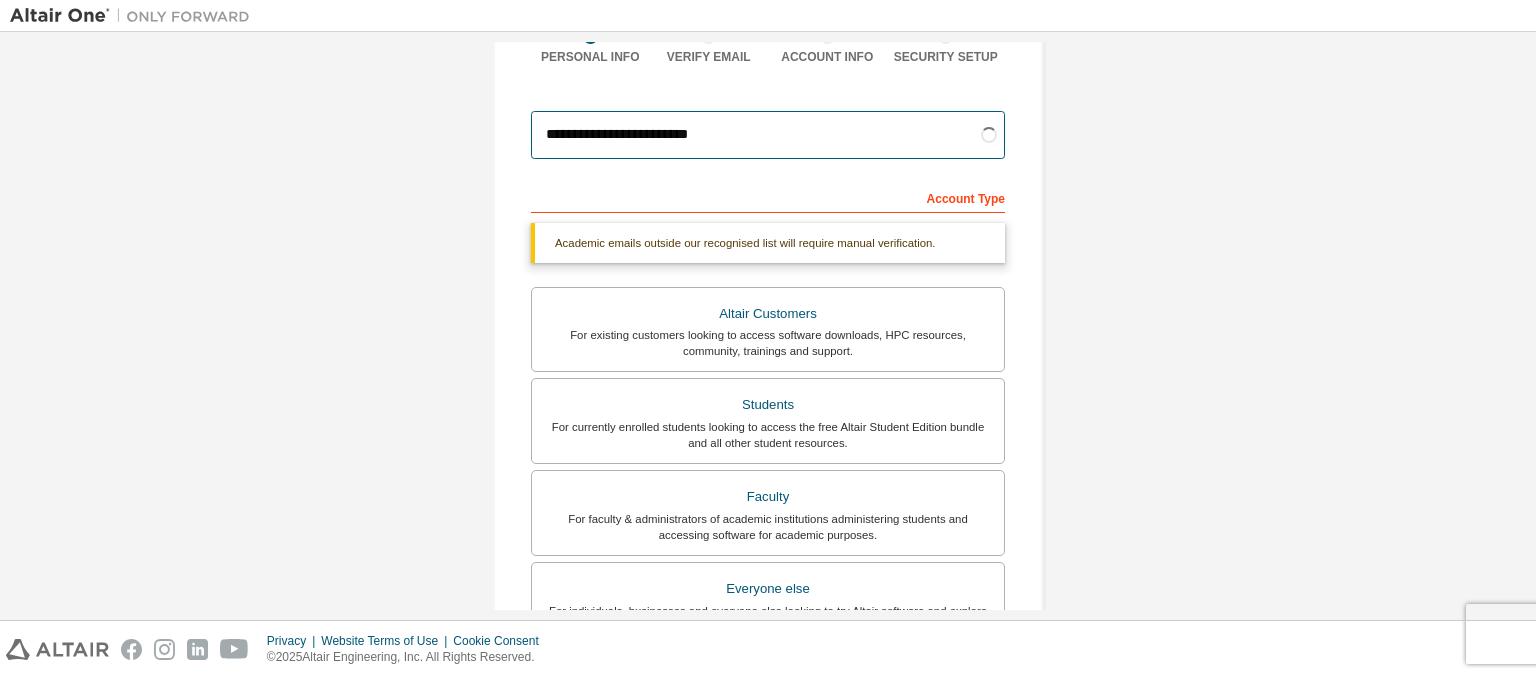 scroll, scrollTop: 184, scrollLeft: 0, axis: vertical 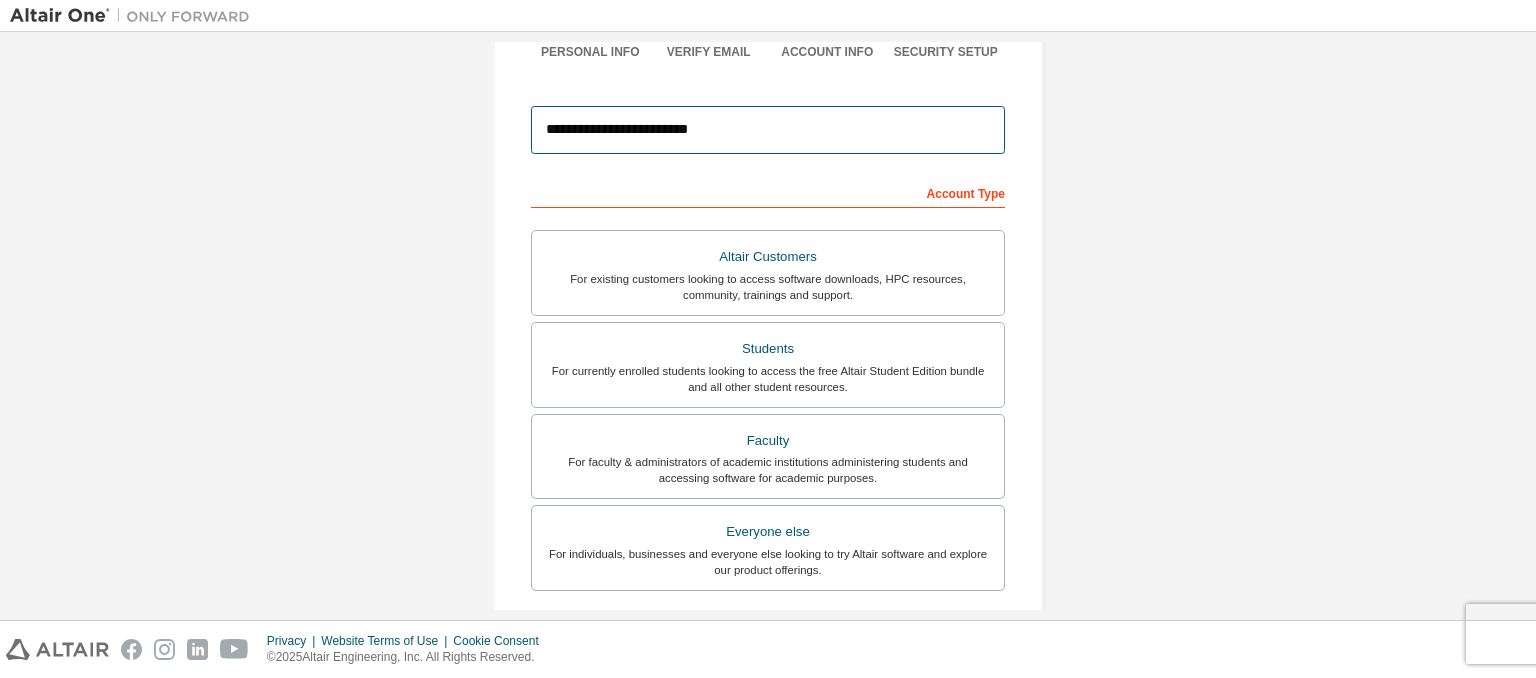 click on "**********" at bounding box center (768, 130) 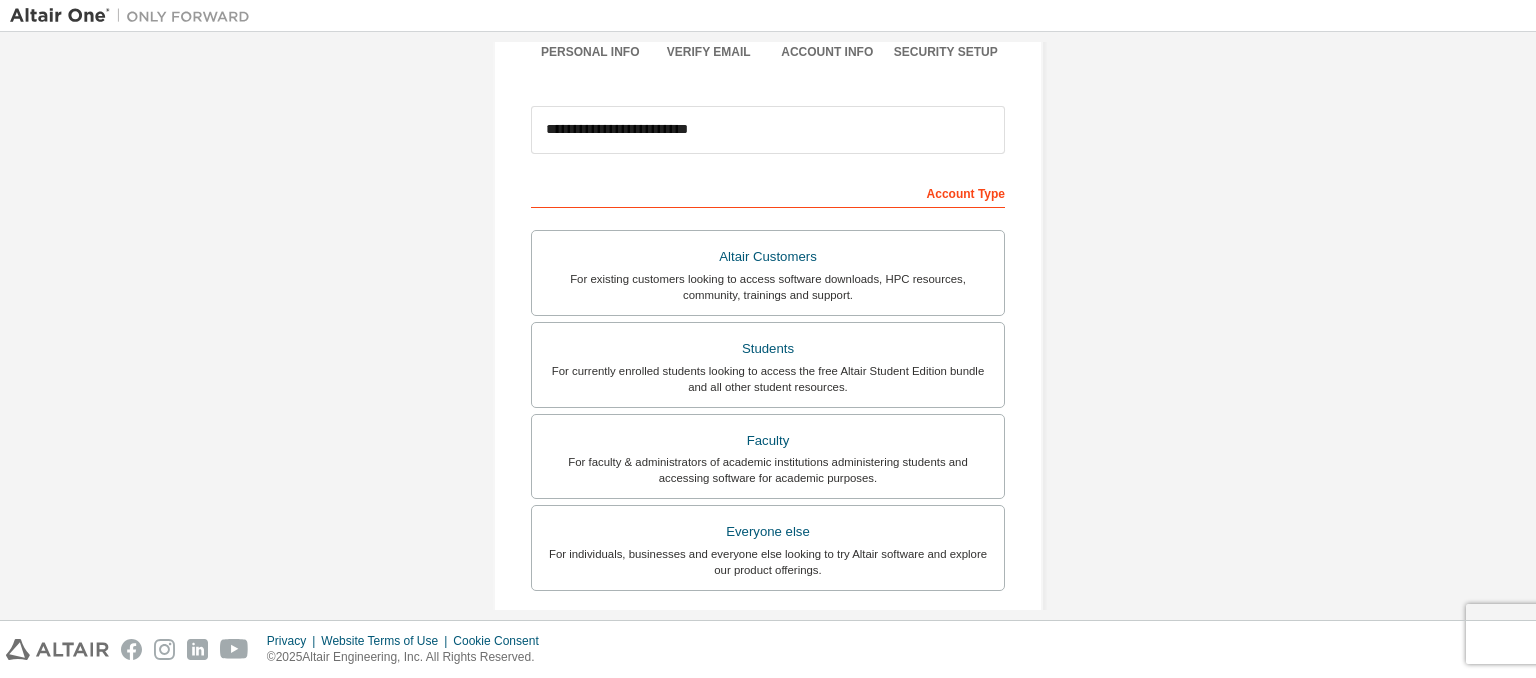 click on "**********" at bounding box center (768, 387) 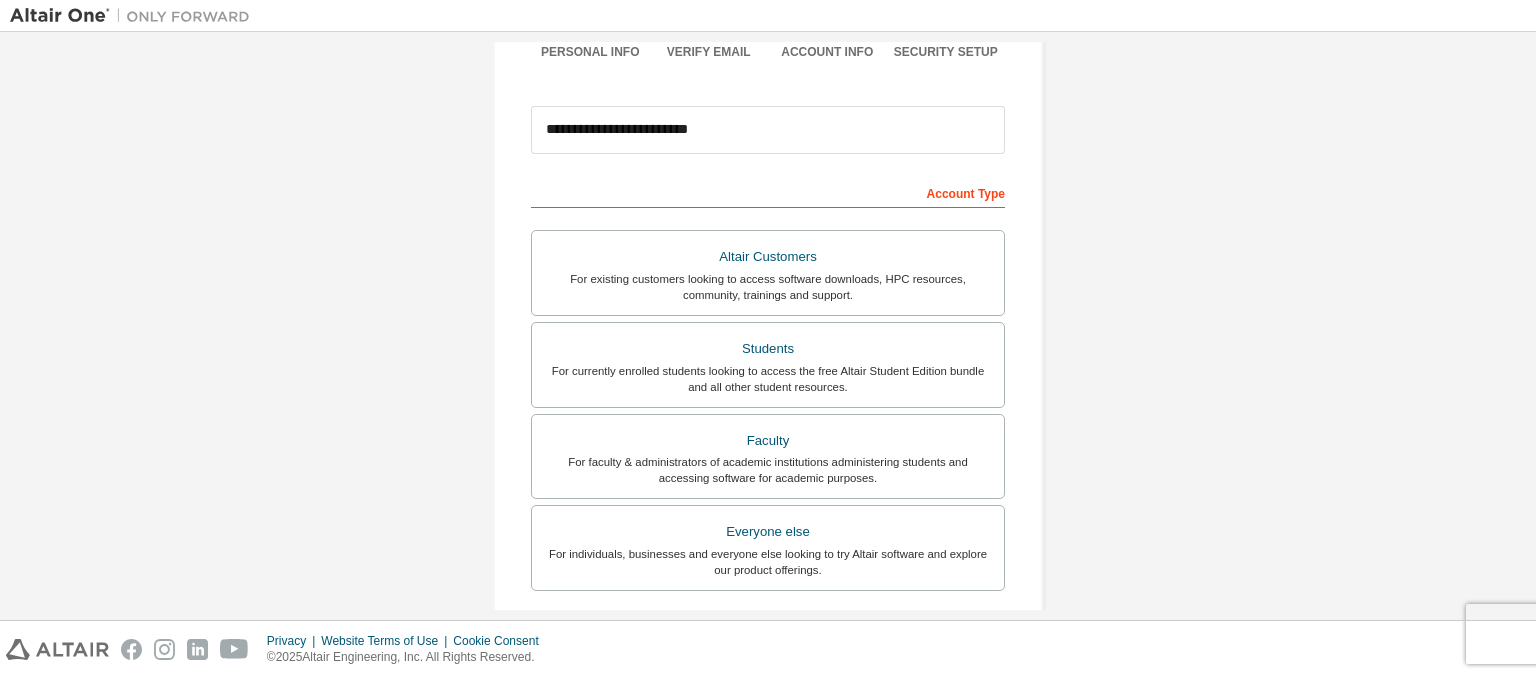 drag, startPoint x: 793, startPoint y: 100, endPoint x: 752, endPoint y: 119, distance: 45.188496 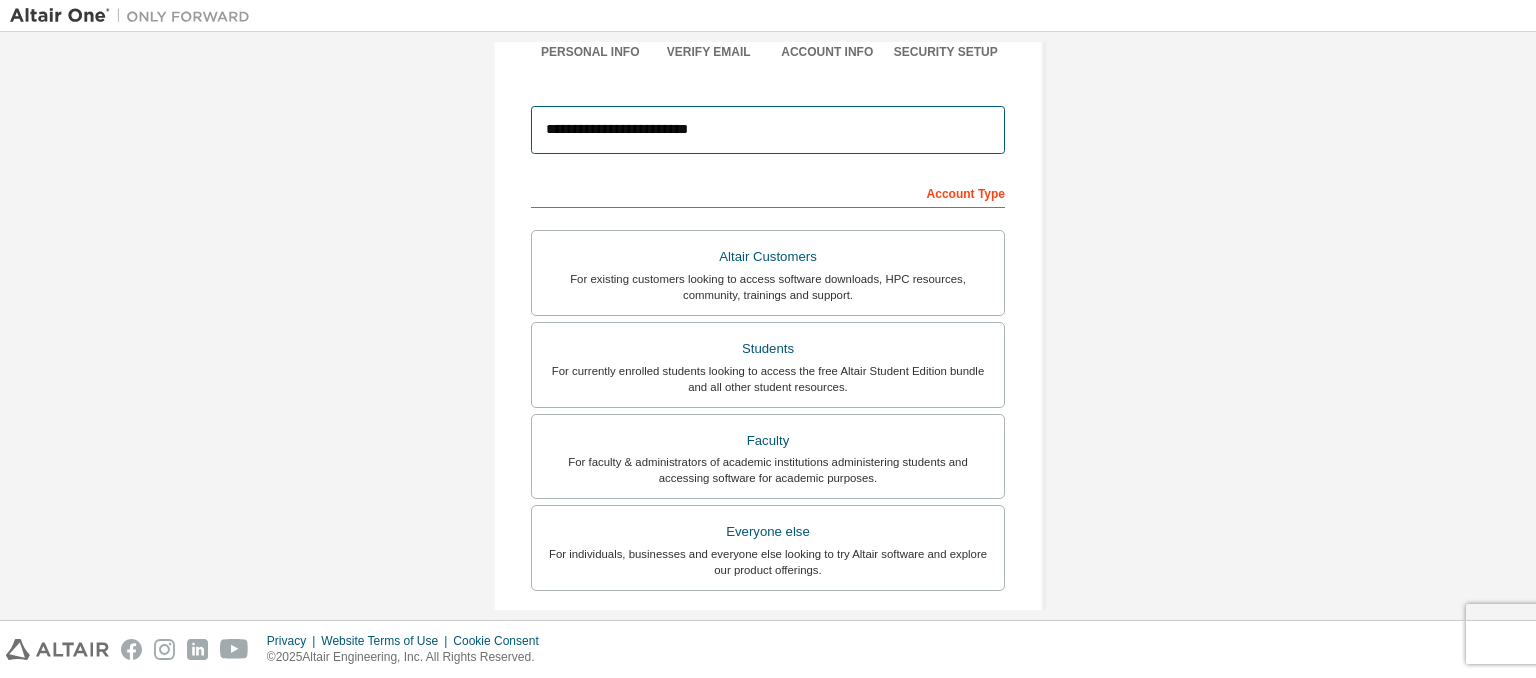 click on "**********" at bounding box center (768, 130) 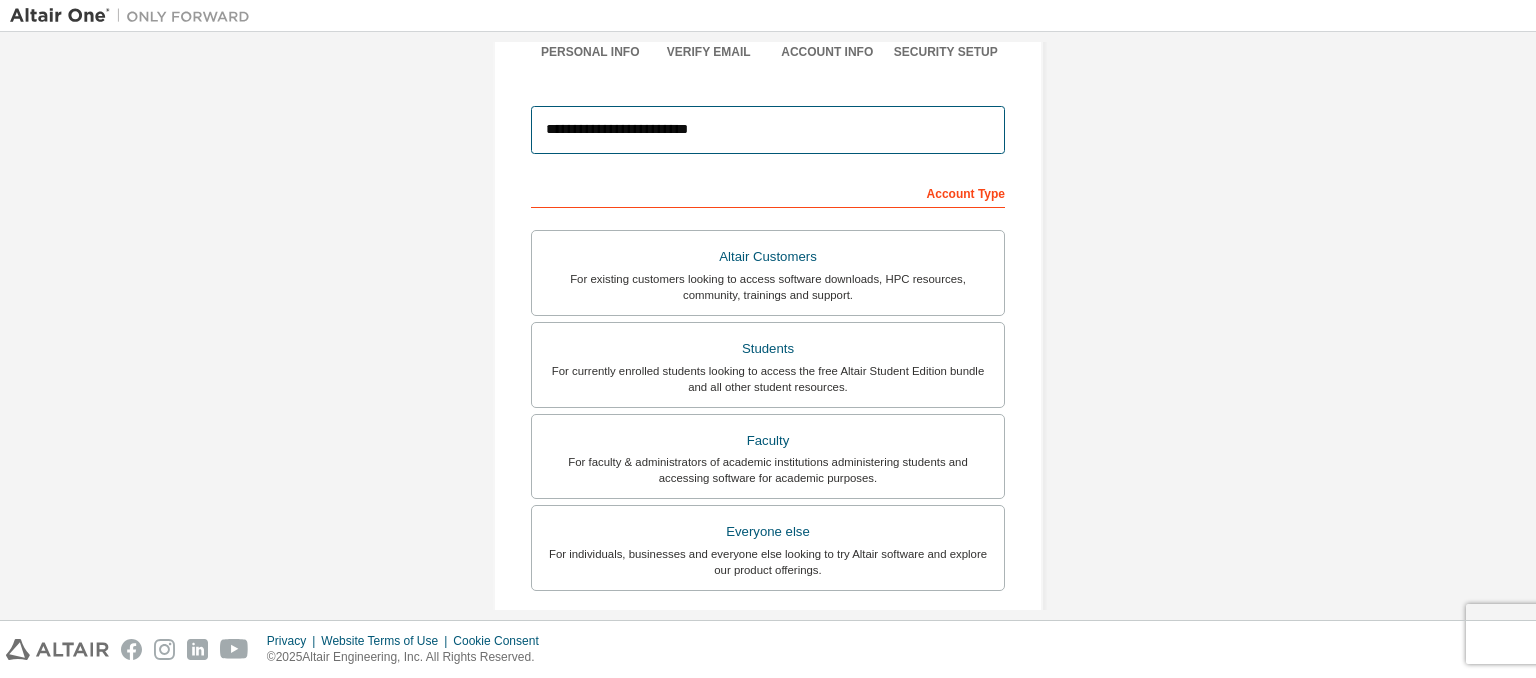 click on "**********" at bounding box center (768, 130) 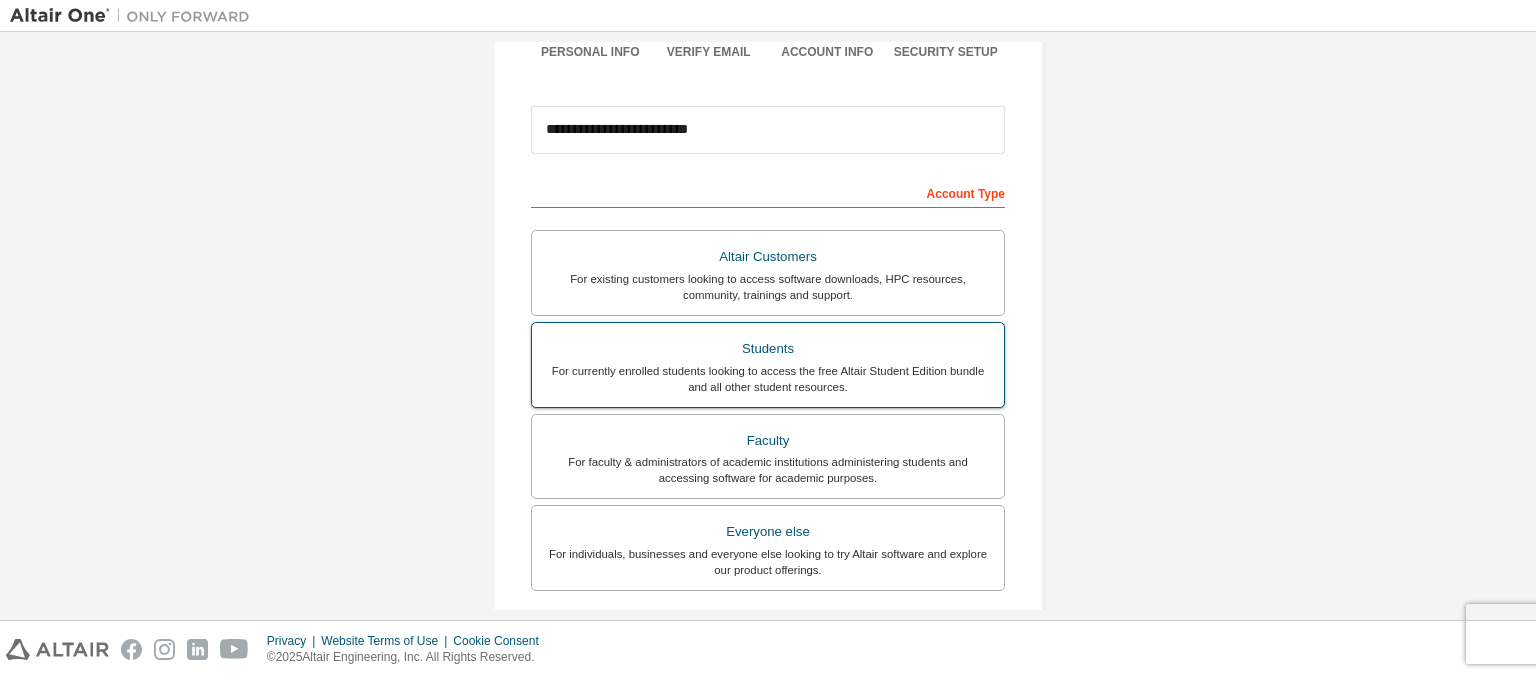 click on "For currently enrolled students looking to access the free Altair Student Edition bundle and all other student resources." at bounding box center [768, 379] 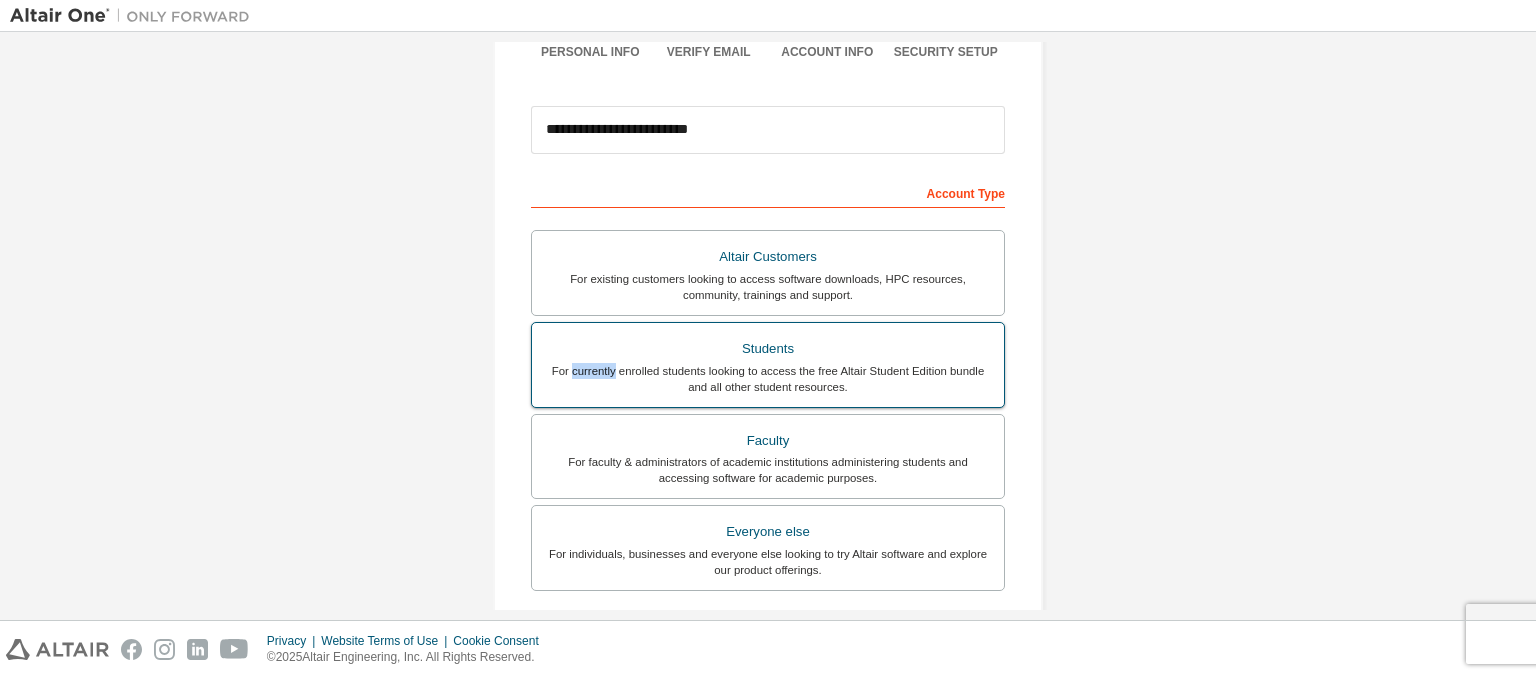 click on "For currently enrolled students looking to access the free Altair Student Edition bundle and all other student resources." at bounding box center (768, 379) 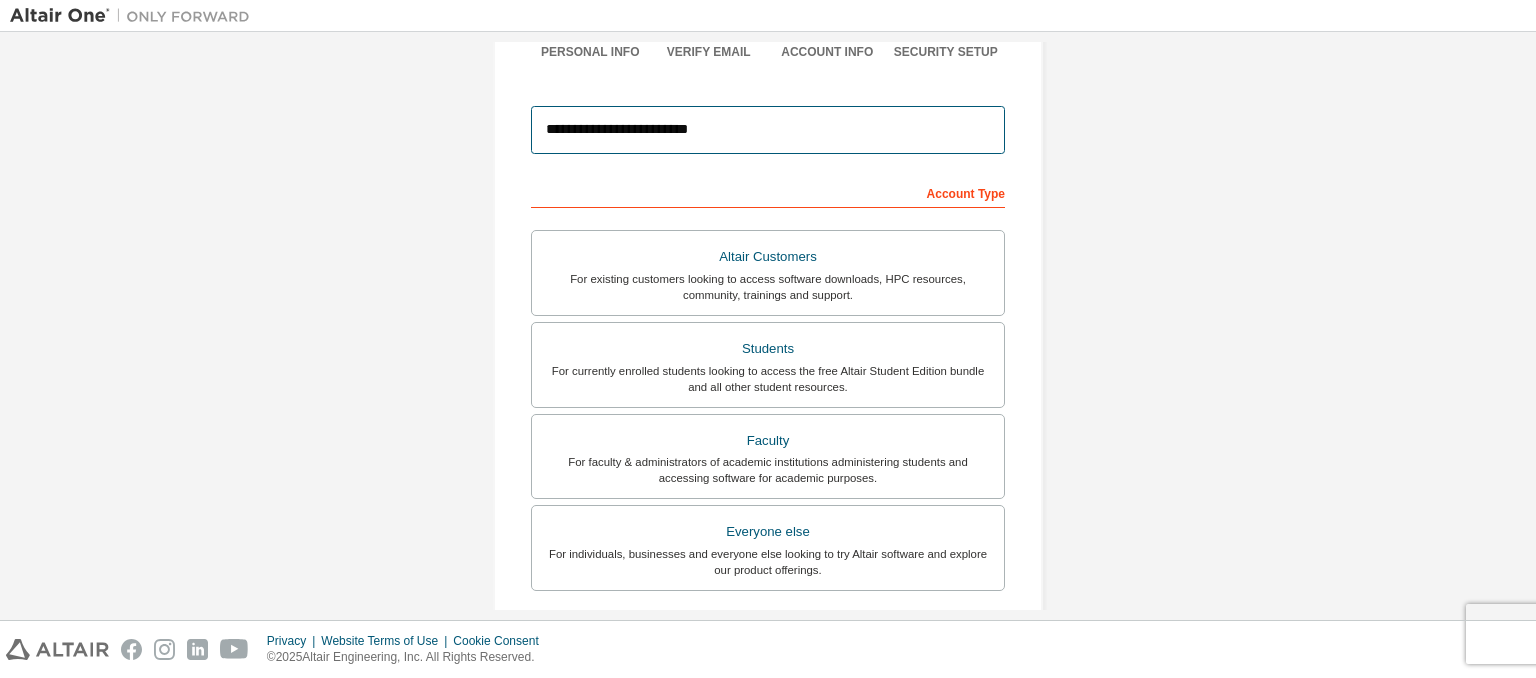 click on "**********" at bounding box center (768, 130) 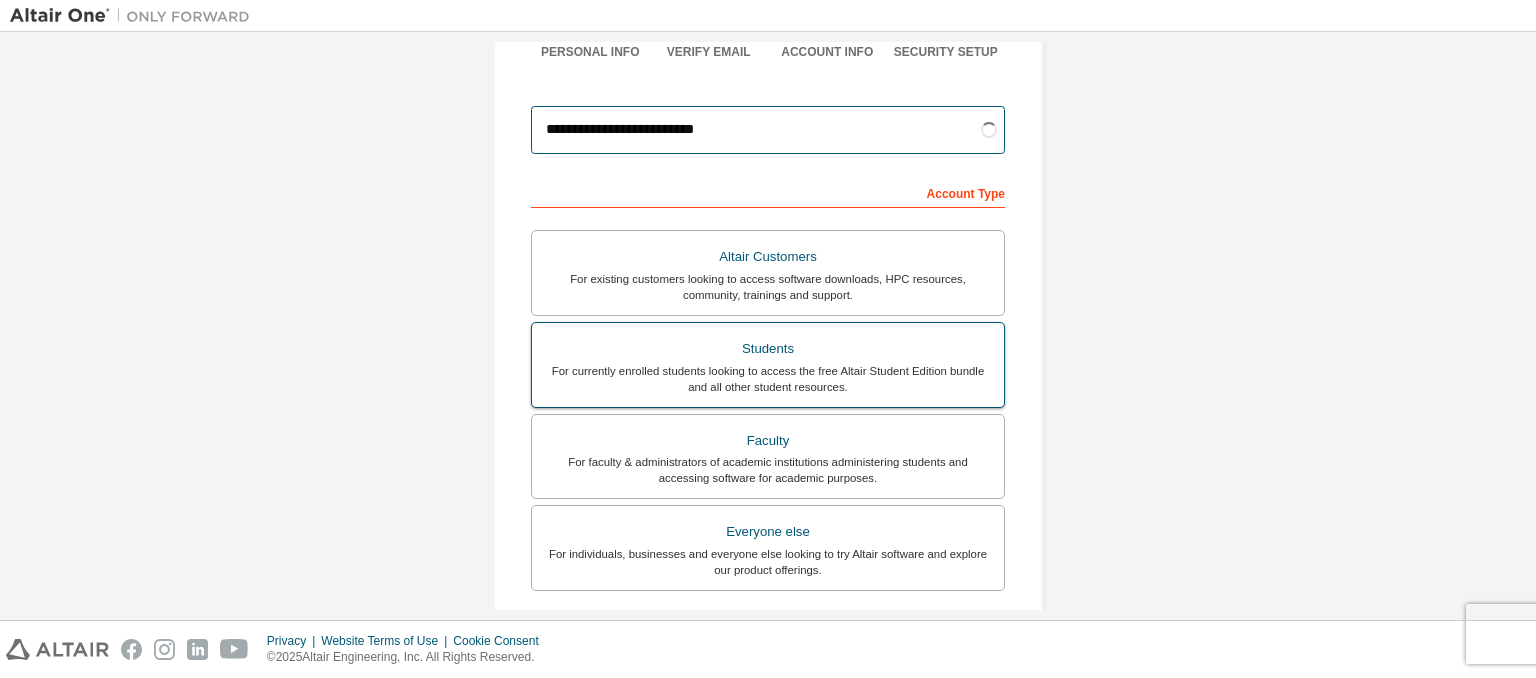 type on "**********" 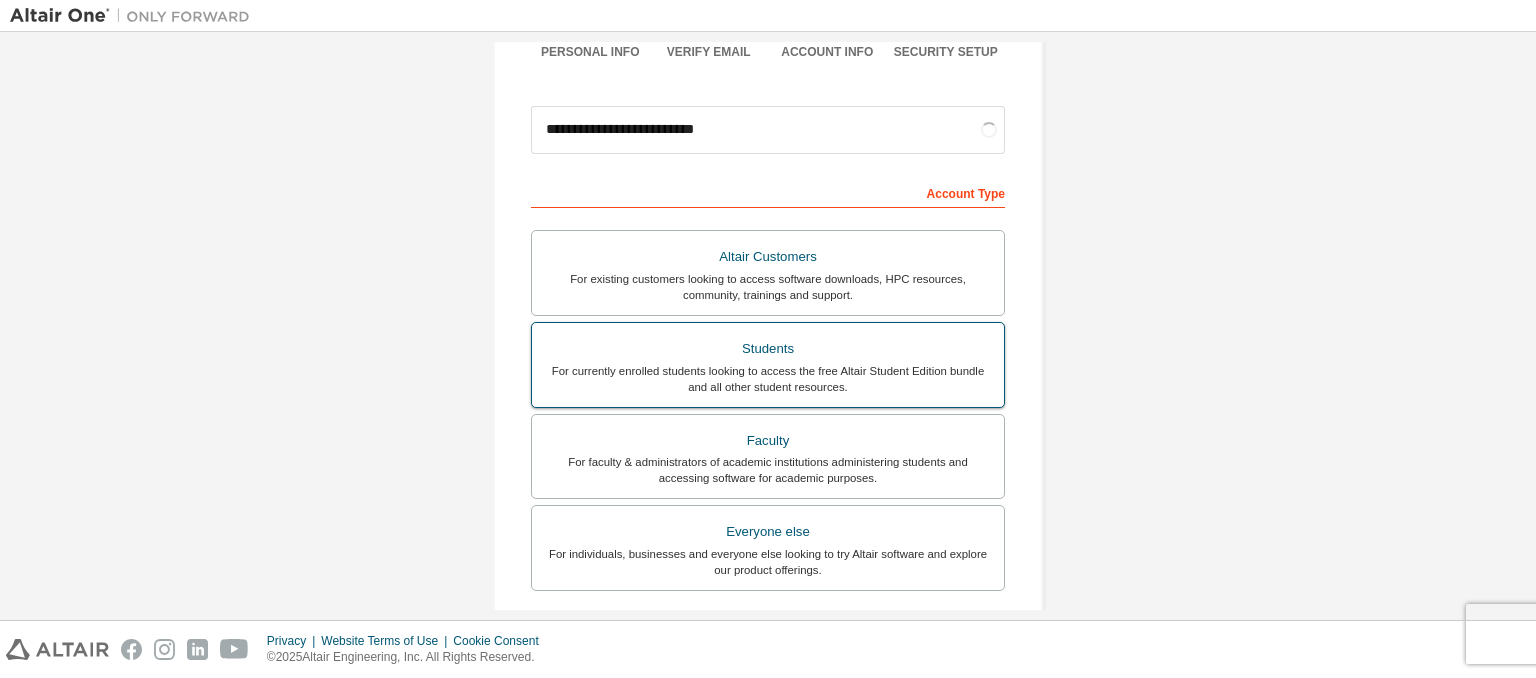 click on "For currently enrolled students looking to access the free Altair Student Edition bundle and all other student resources." at bounding box center (768, 379) 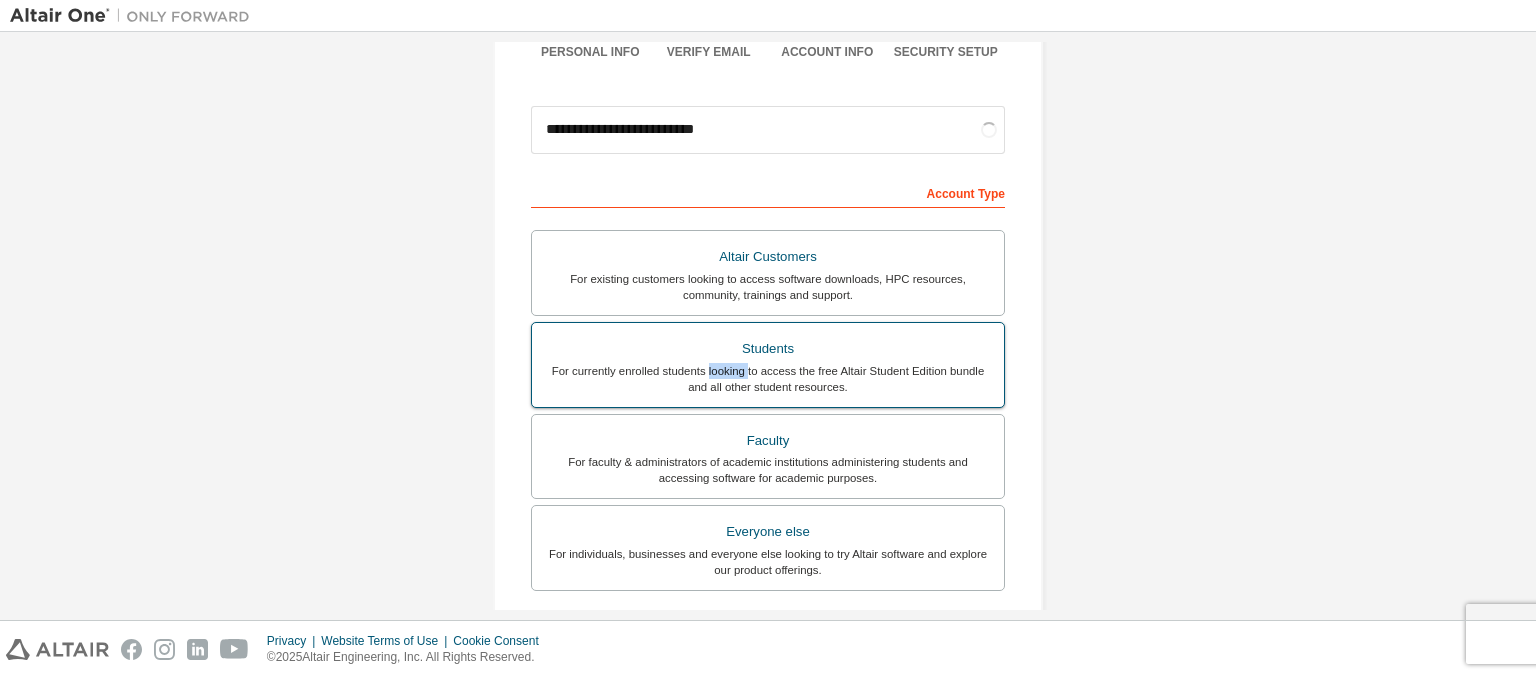 click on "For currently enrolled students looking to access the free Altair Student Edition bundle and all other student resources." at bounding box center [768, 379] 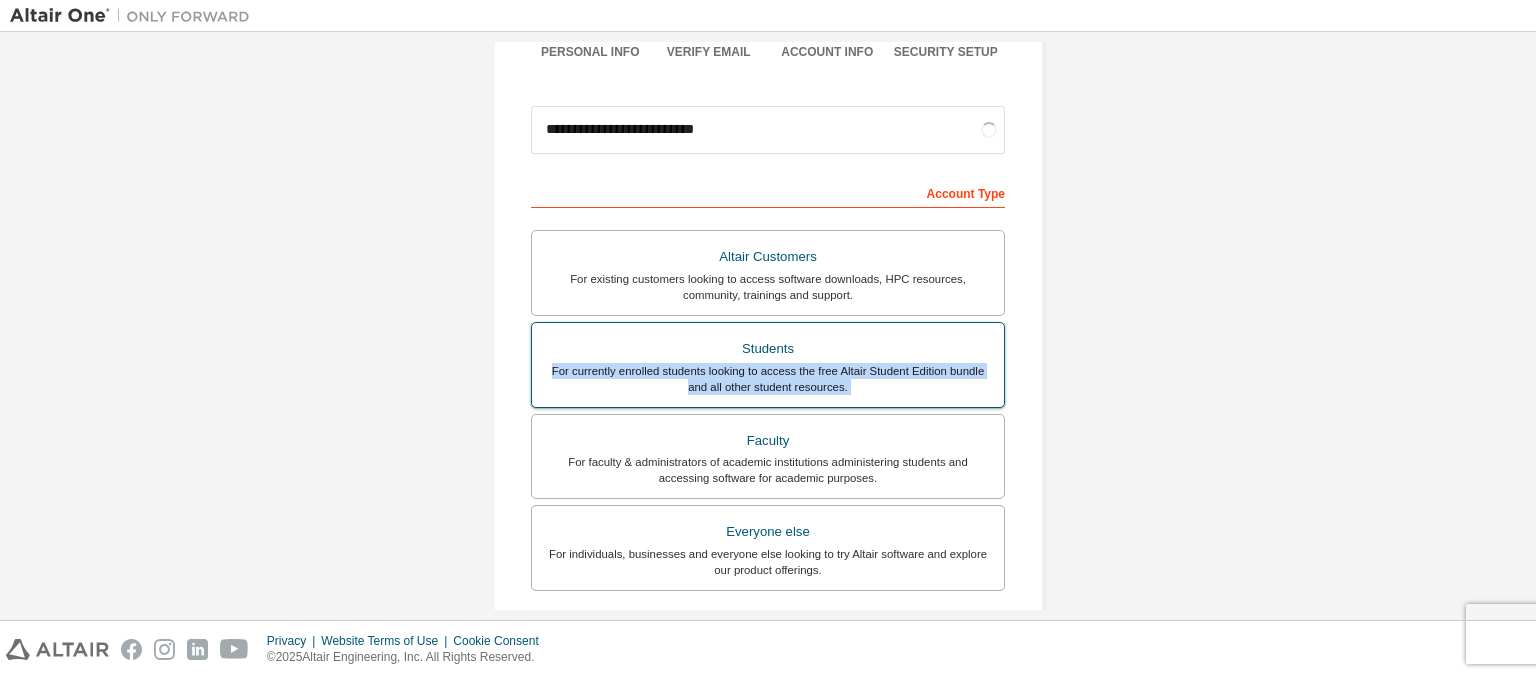 click on "For currently enrolled students looking to access the free Altair Student Edition bundle and all other student resources." at bounding box center [768, 379] 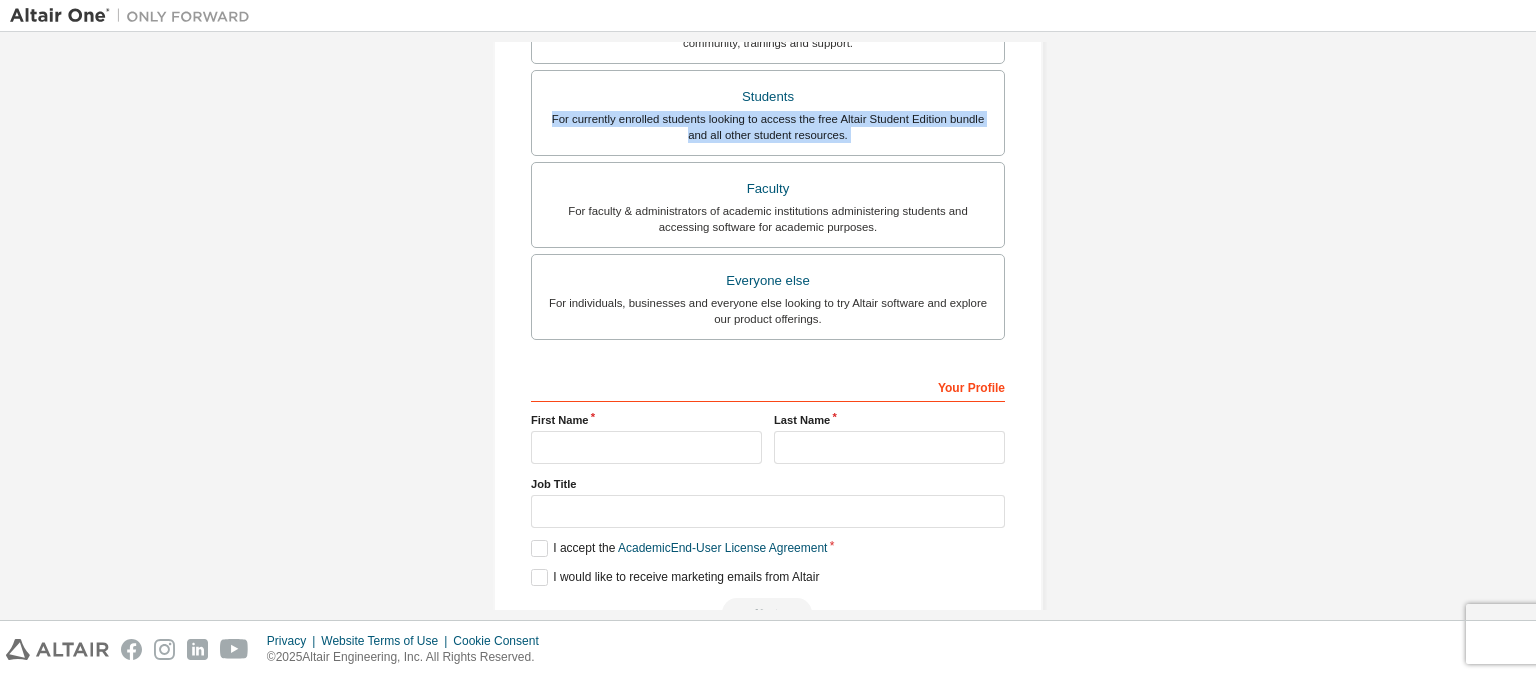 scroll, scrollTop: 539, scrollLeft: 0, axis: vertical 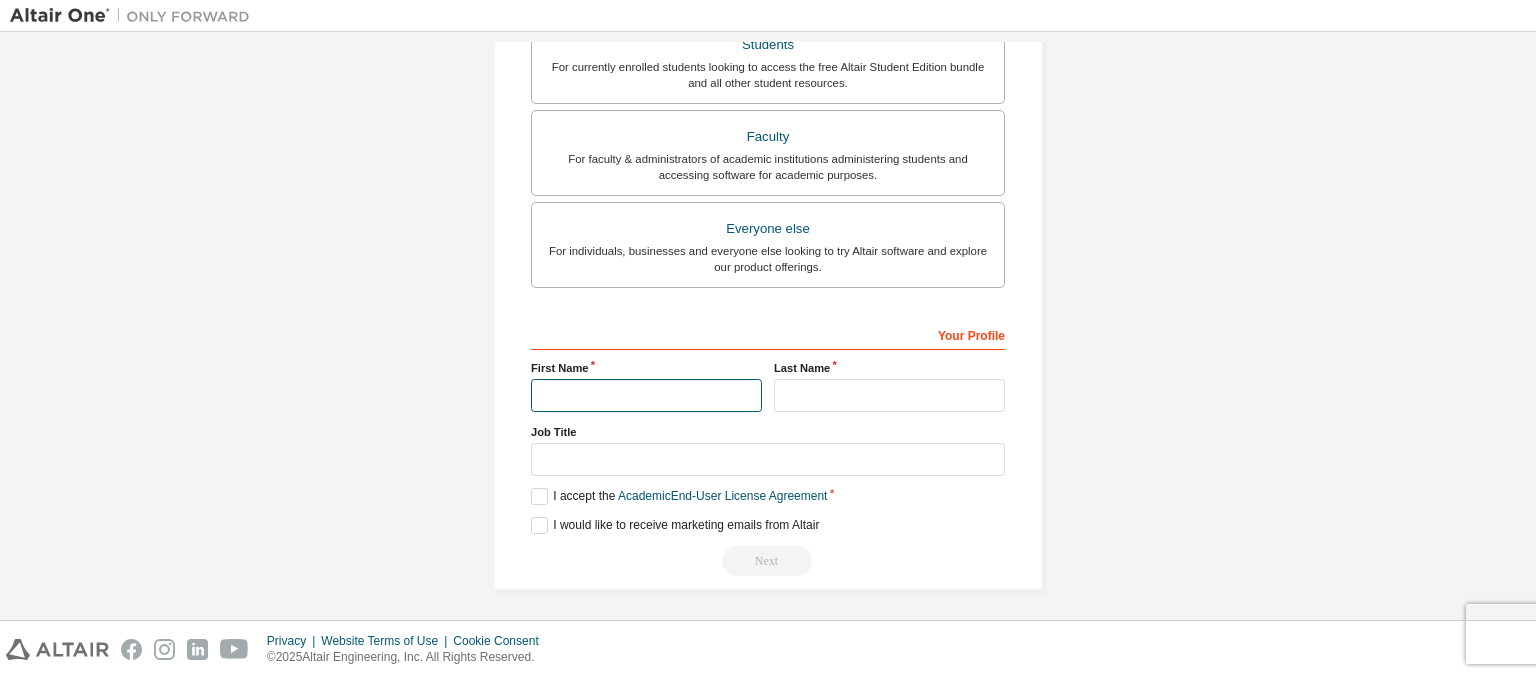 click at bounding box center [646, 395] 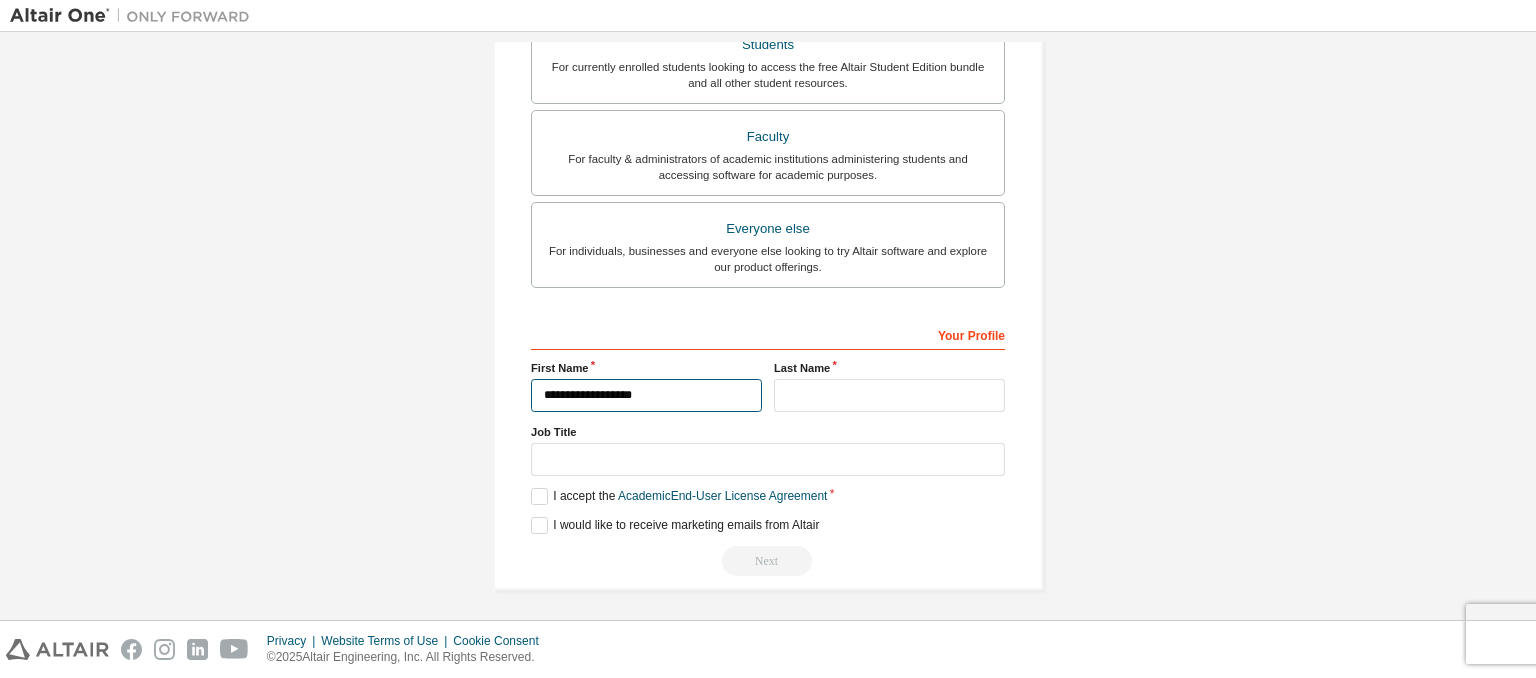 click on "**********" at bounding box center [646, 395] 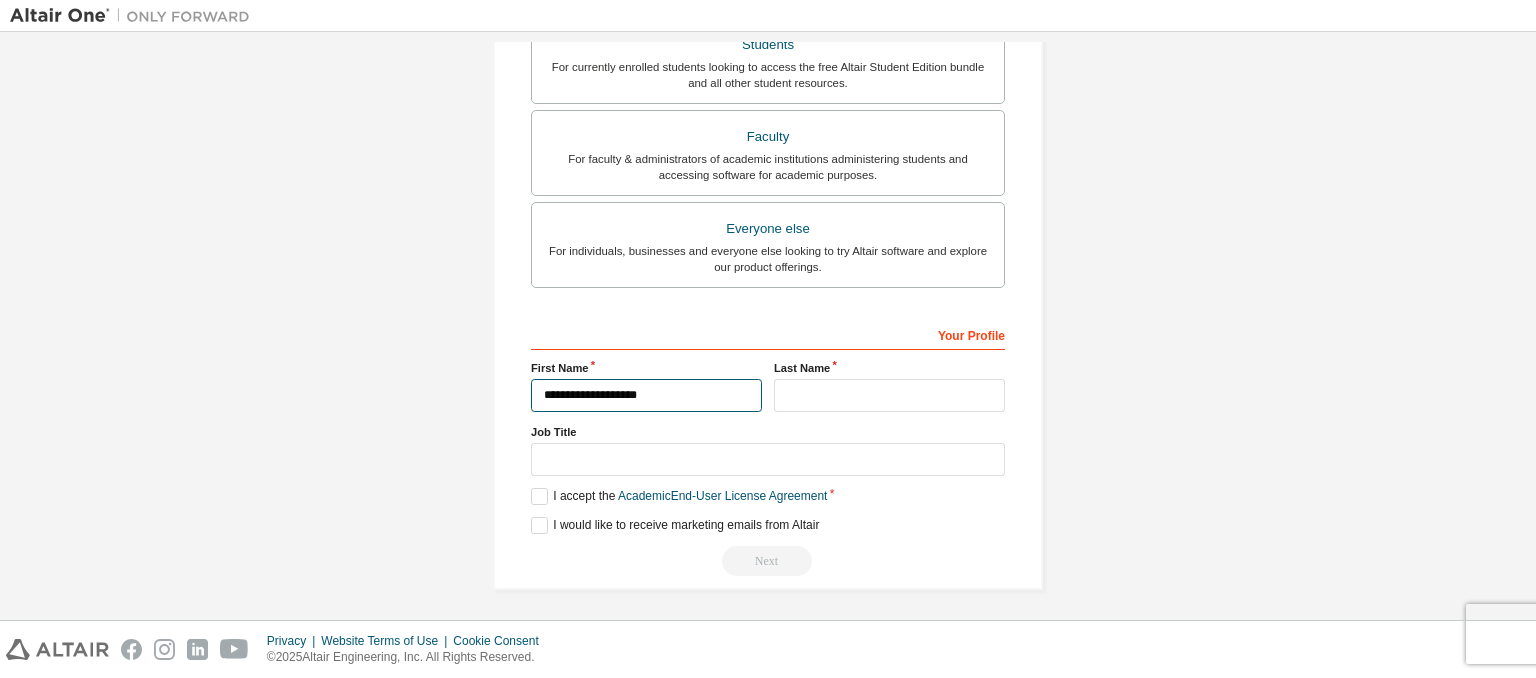 click on "**********" at bounding box center (646, 395) 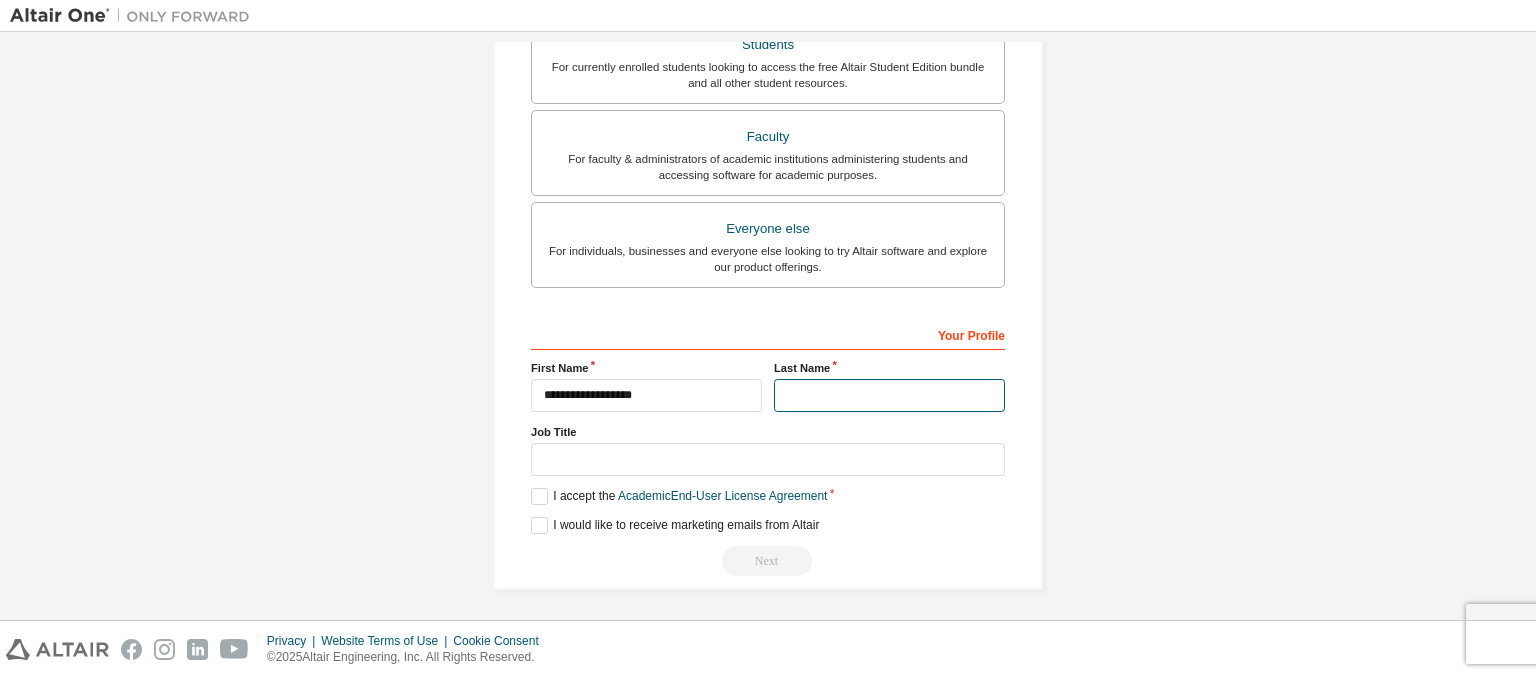 click at bounding box center (889, 395) 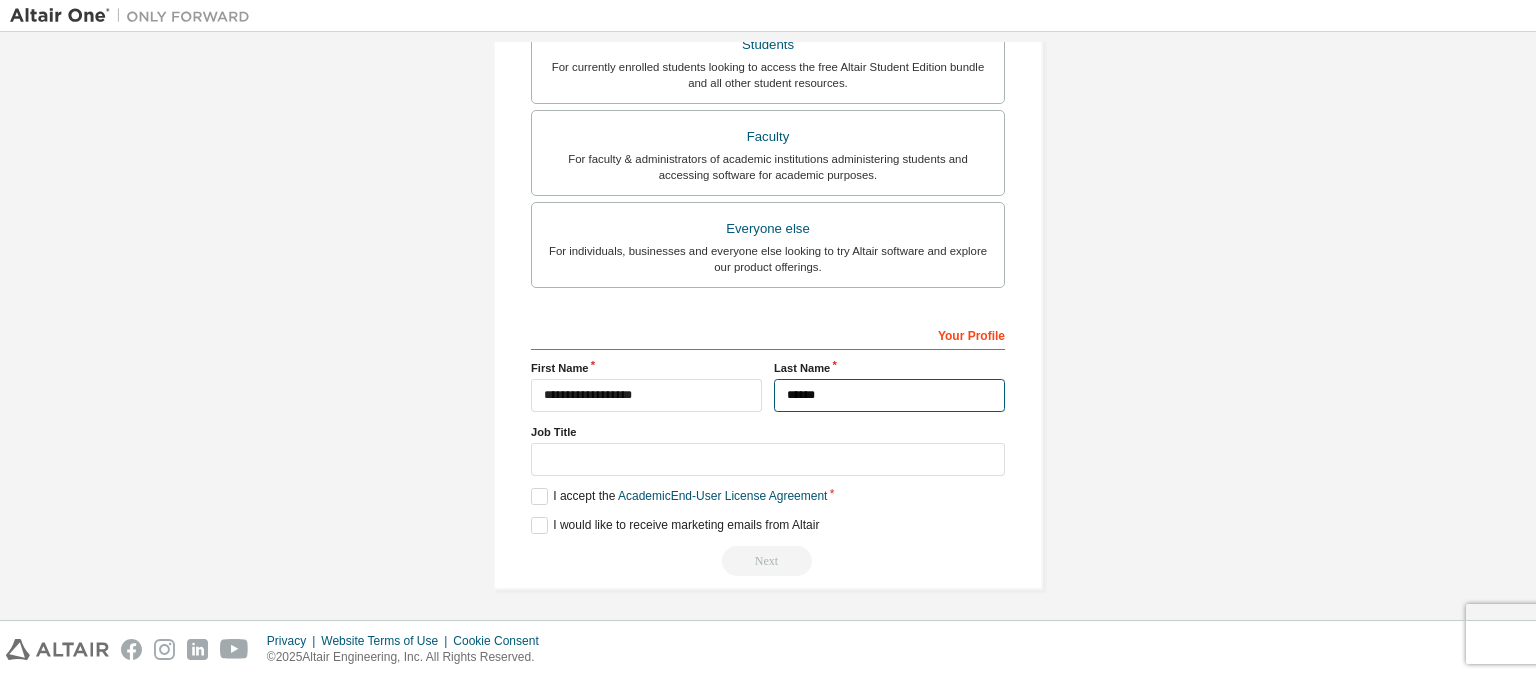 type on "*****" 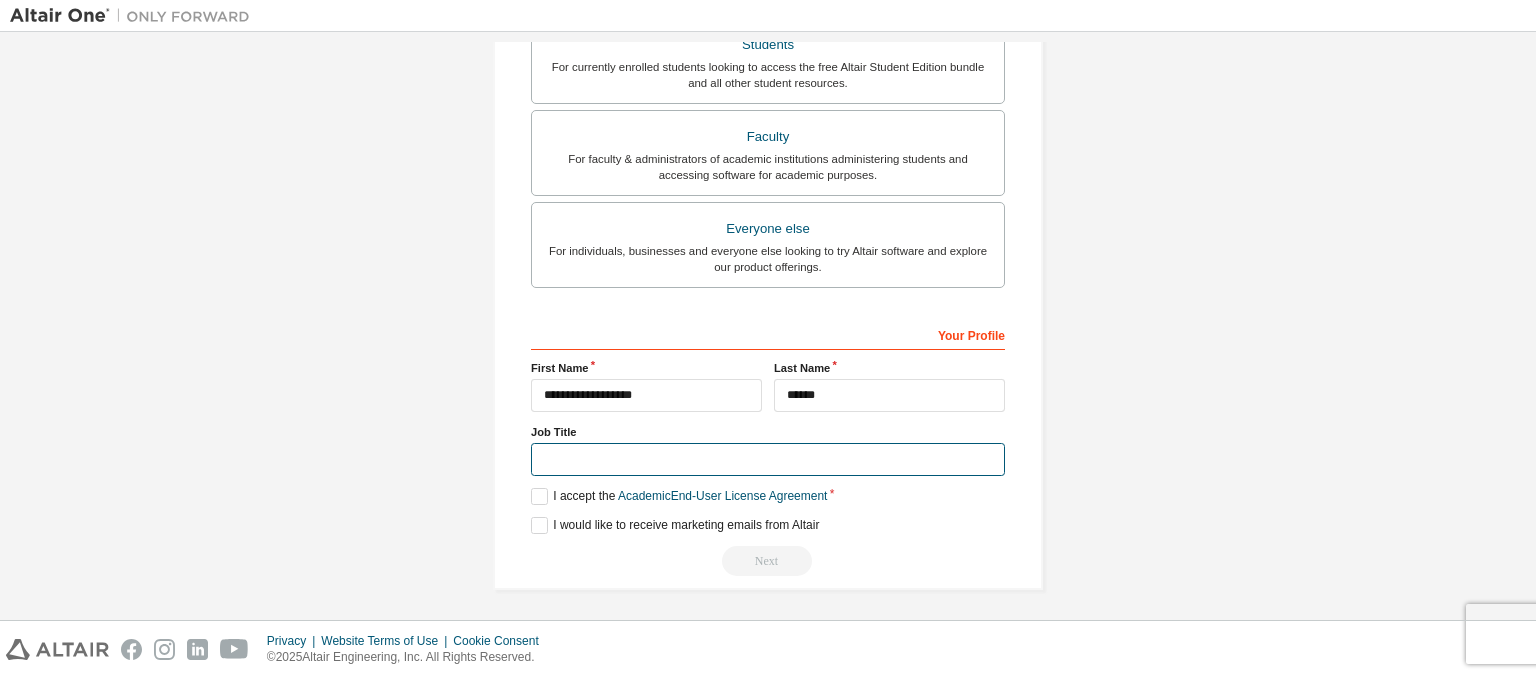 click at bounding box center [768, 459] 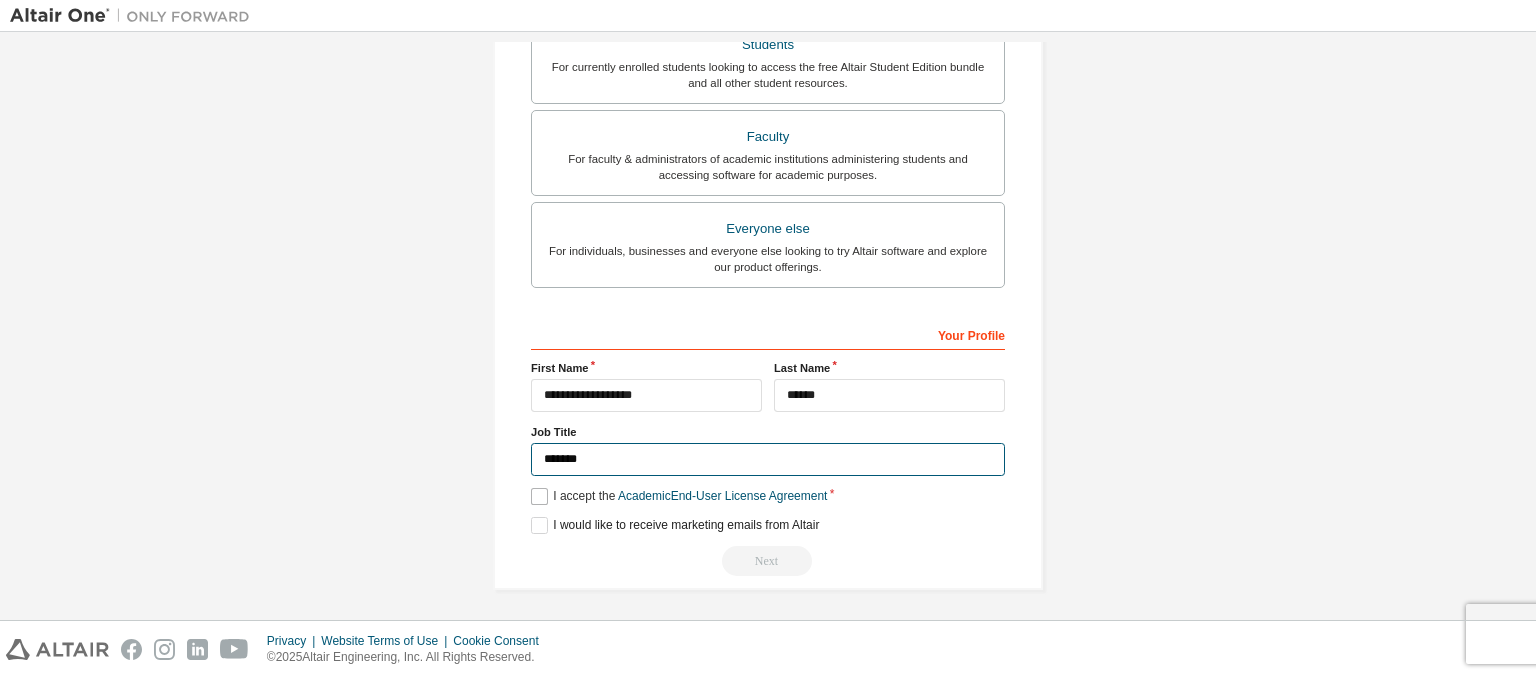 type on "*******" 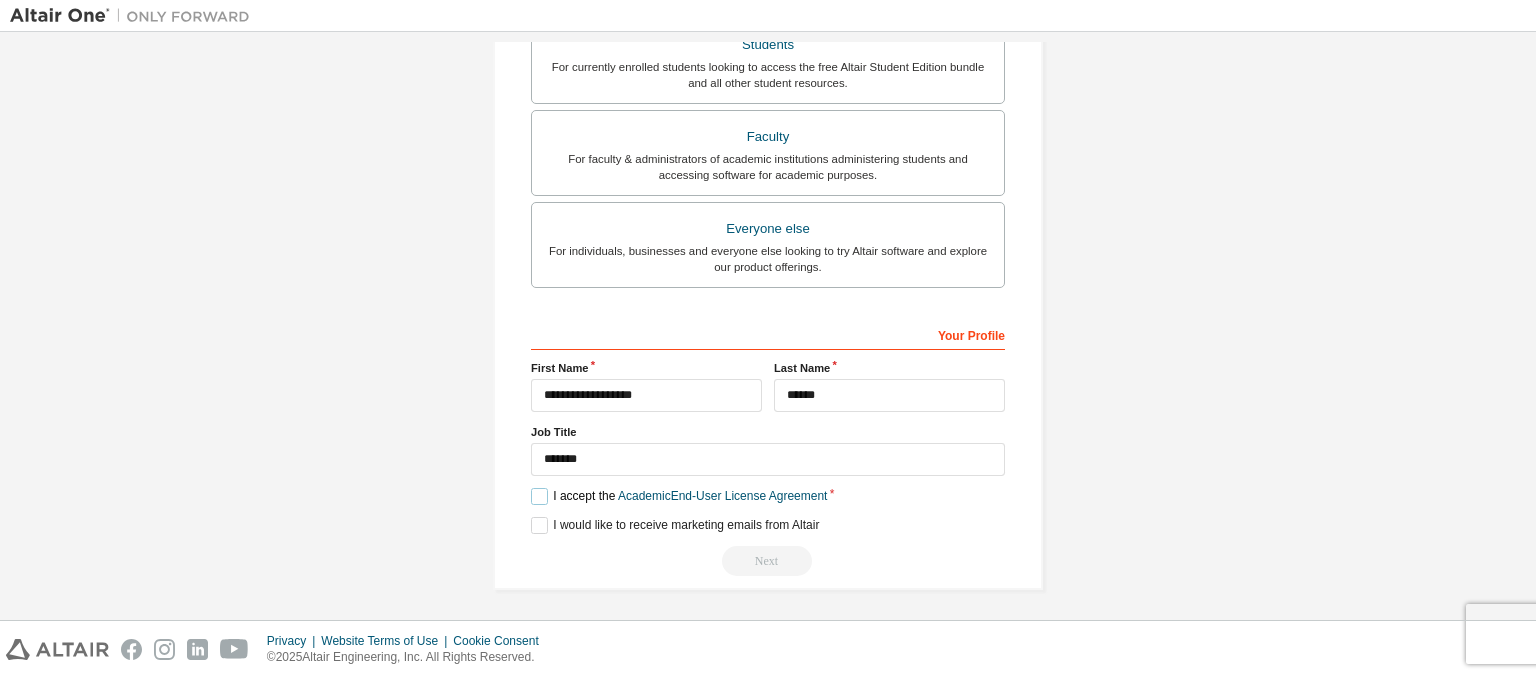 click on "I accept the   Academic   End-User License Agreement" at bounding box center (679, 496) 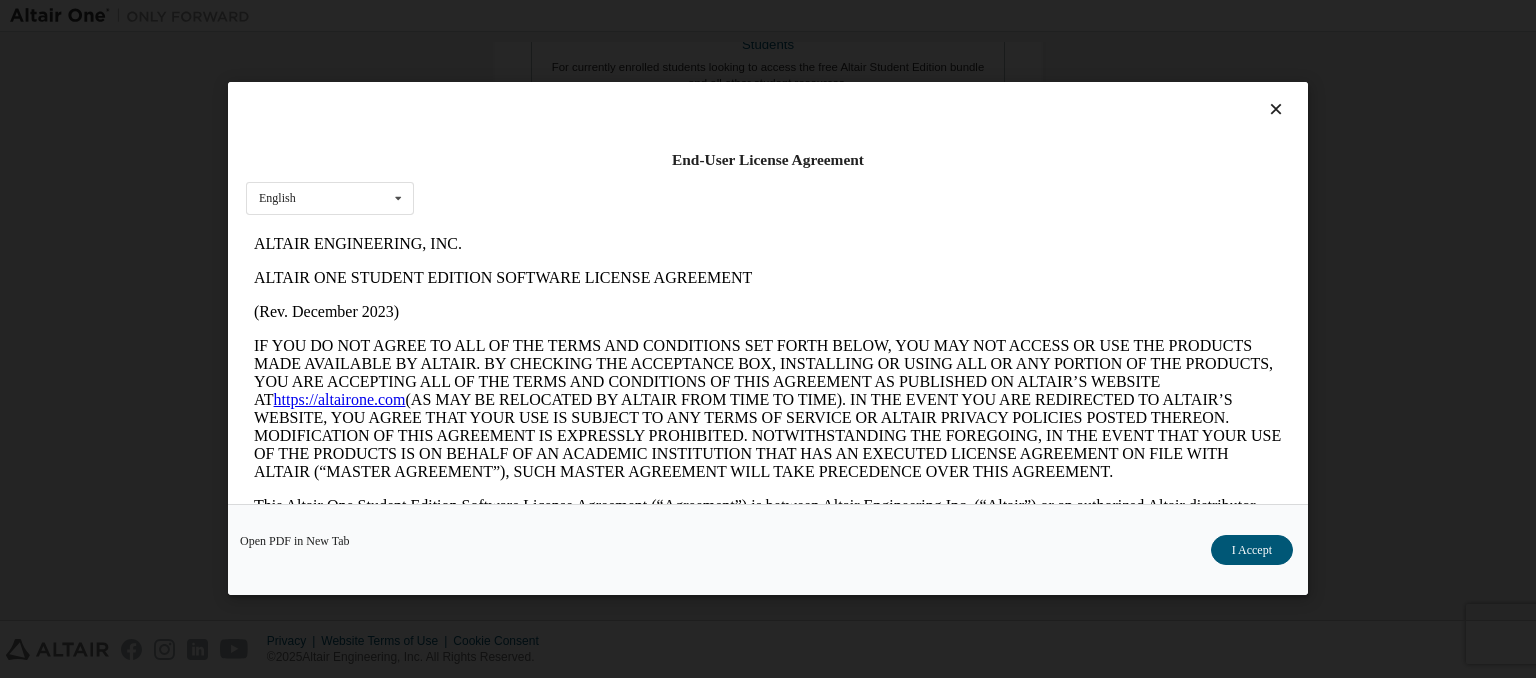 scroll, scrollTop: 0, scrollLeft: 0, axis: both 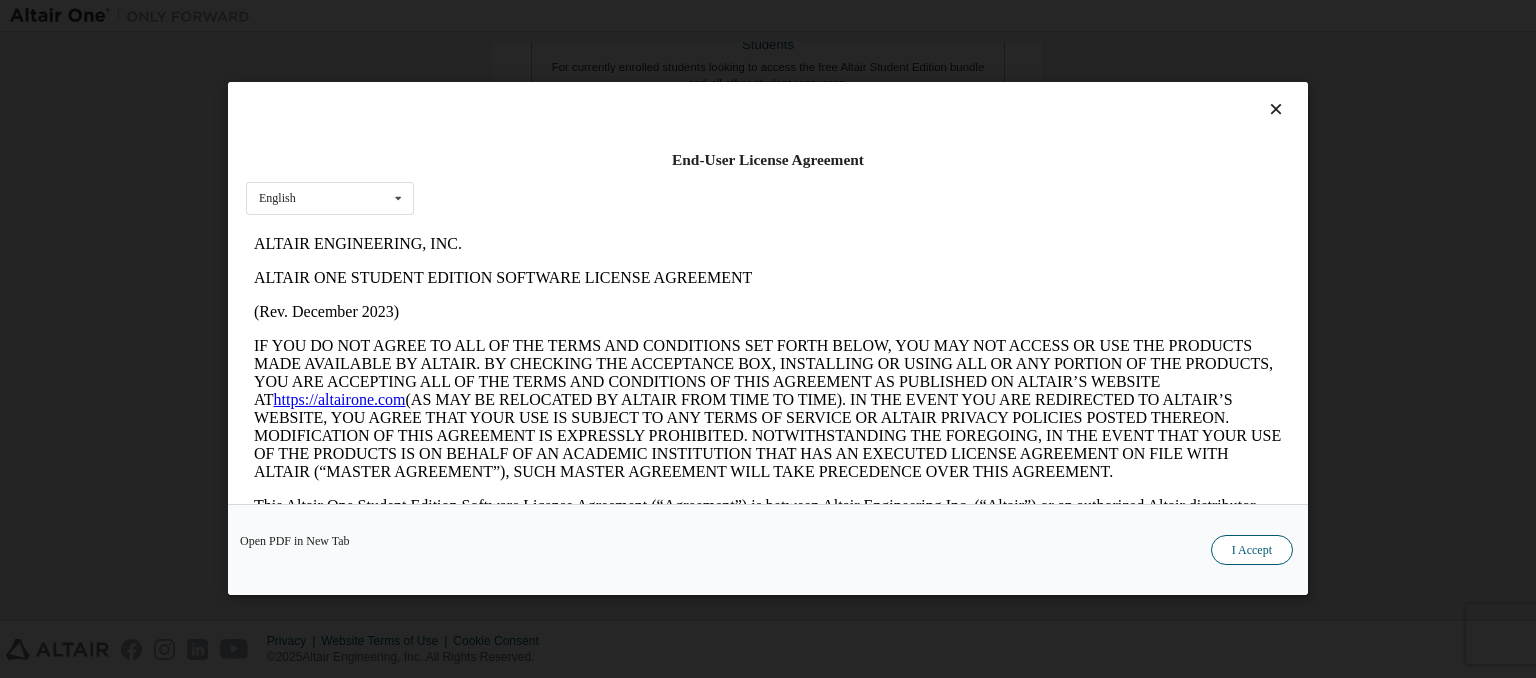 click on "I Accept" at bounding box center [1252, 551] 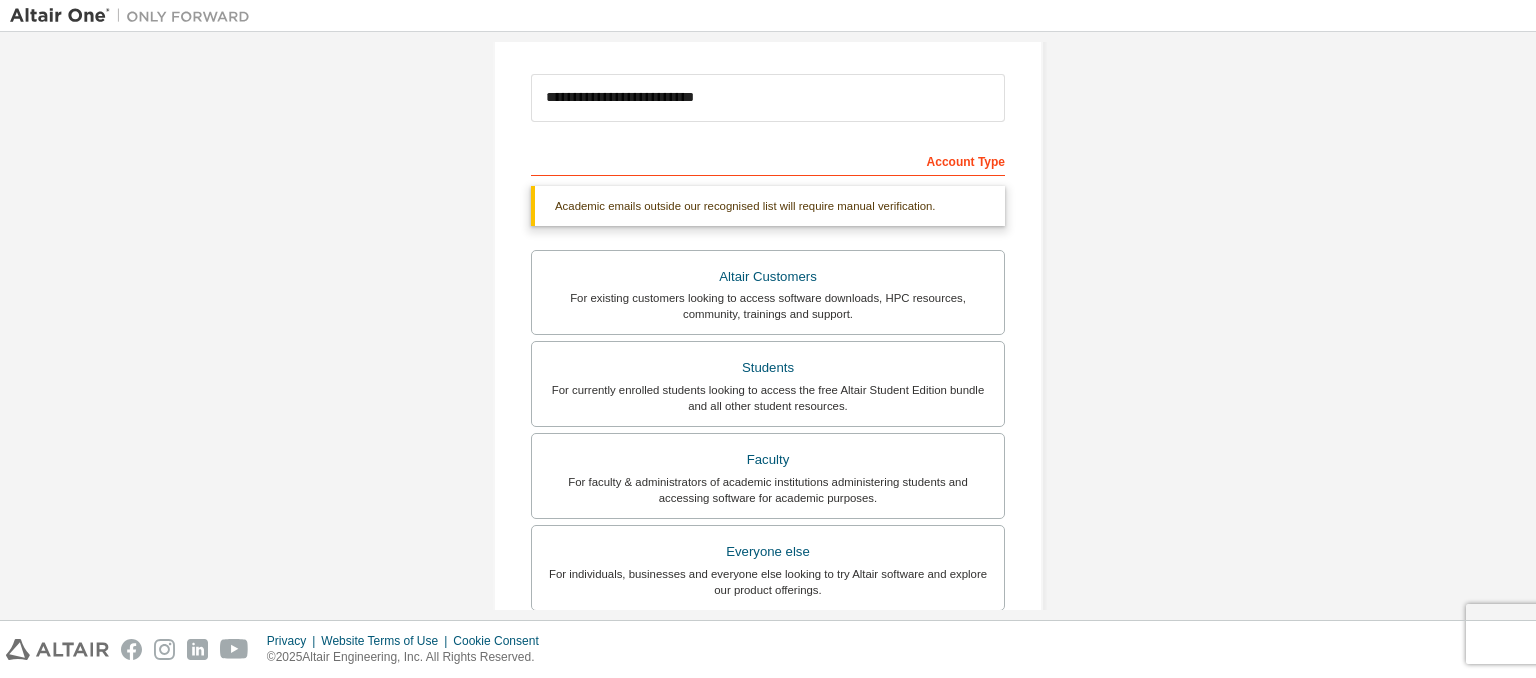scroll, scrollTop: 539, scrollLeft: 0, axis: vertical 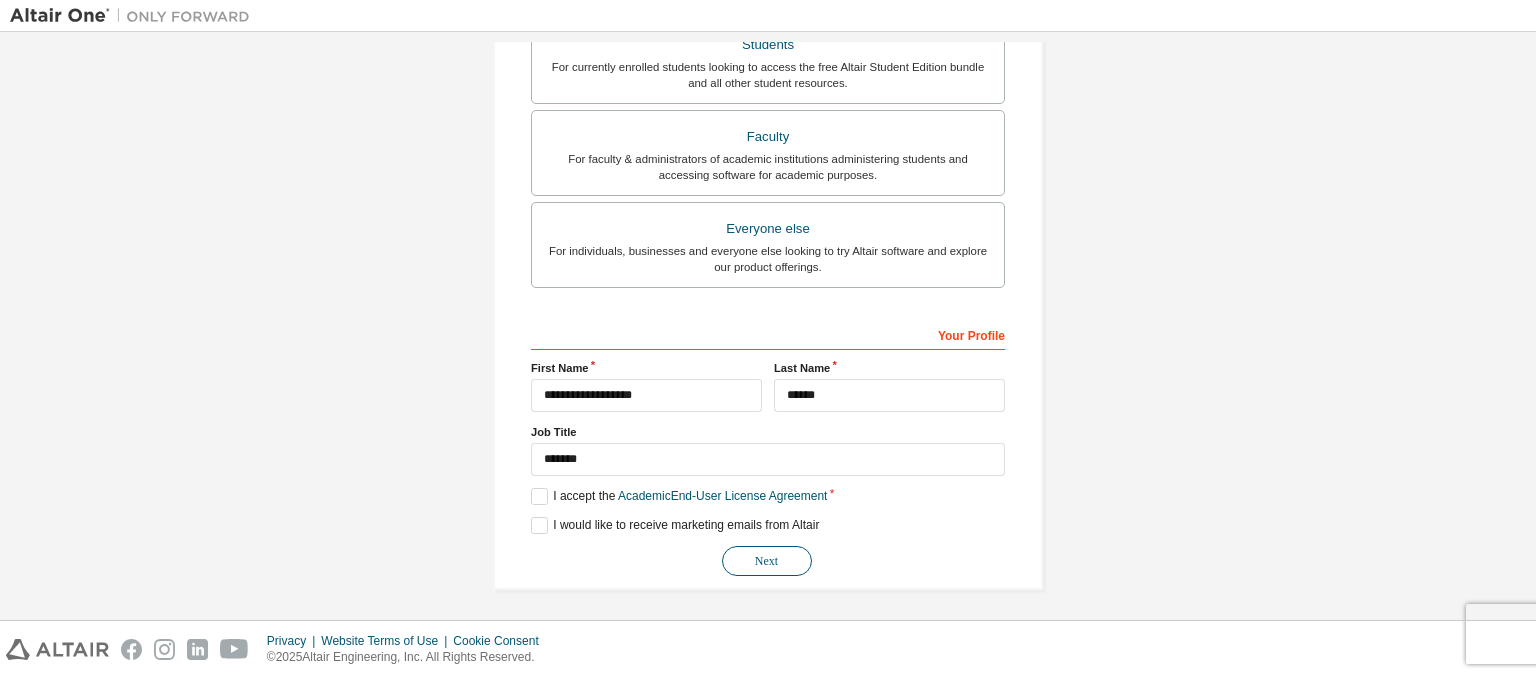 click on "Next" at bounding box center (767, 561) 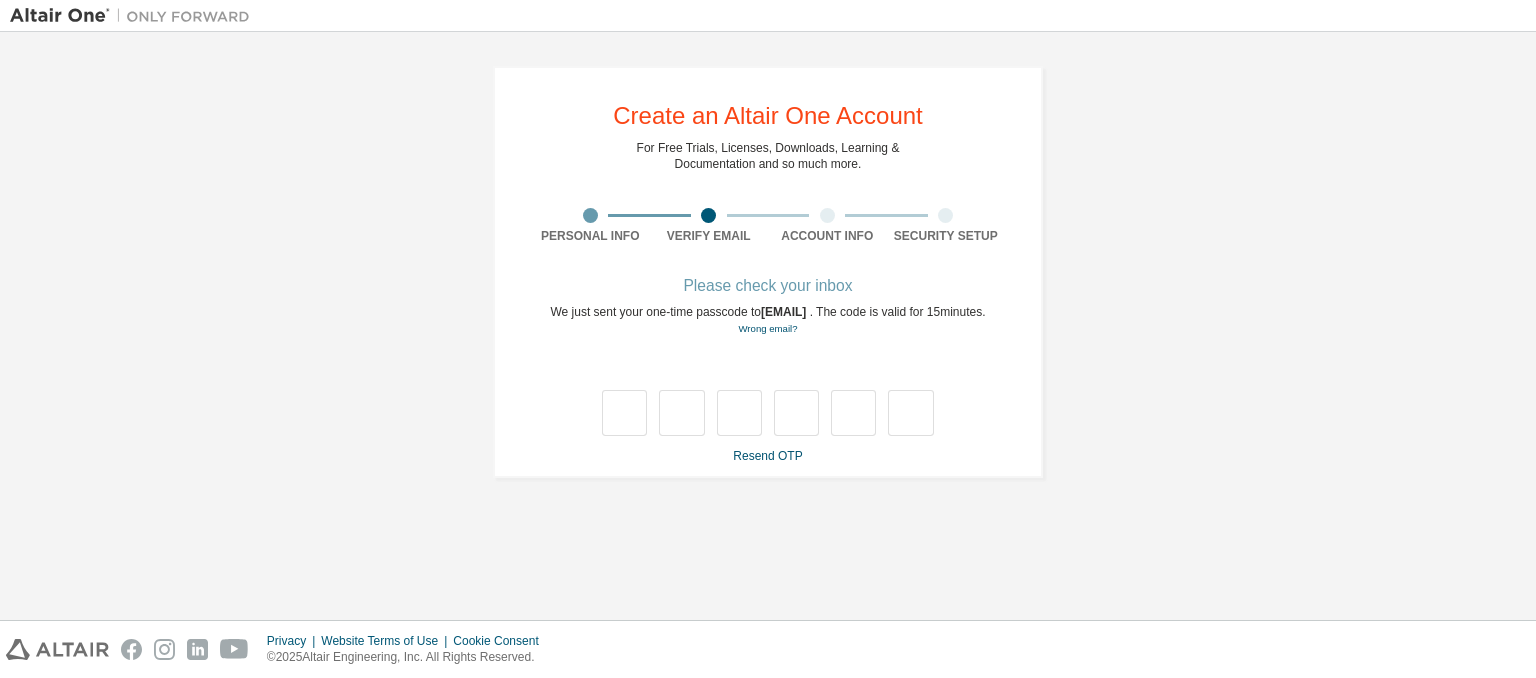 scroll, scrollTop: 0, scrollLeft: 0, axis: both 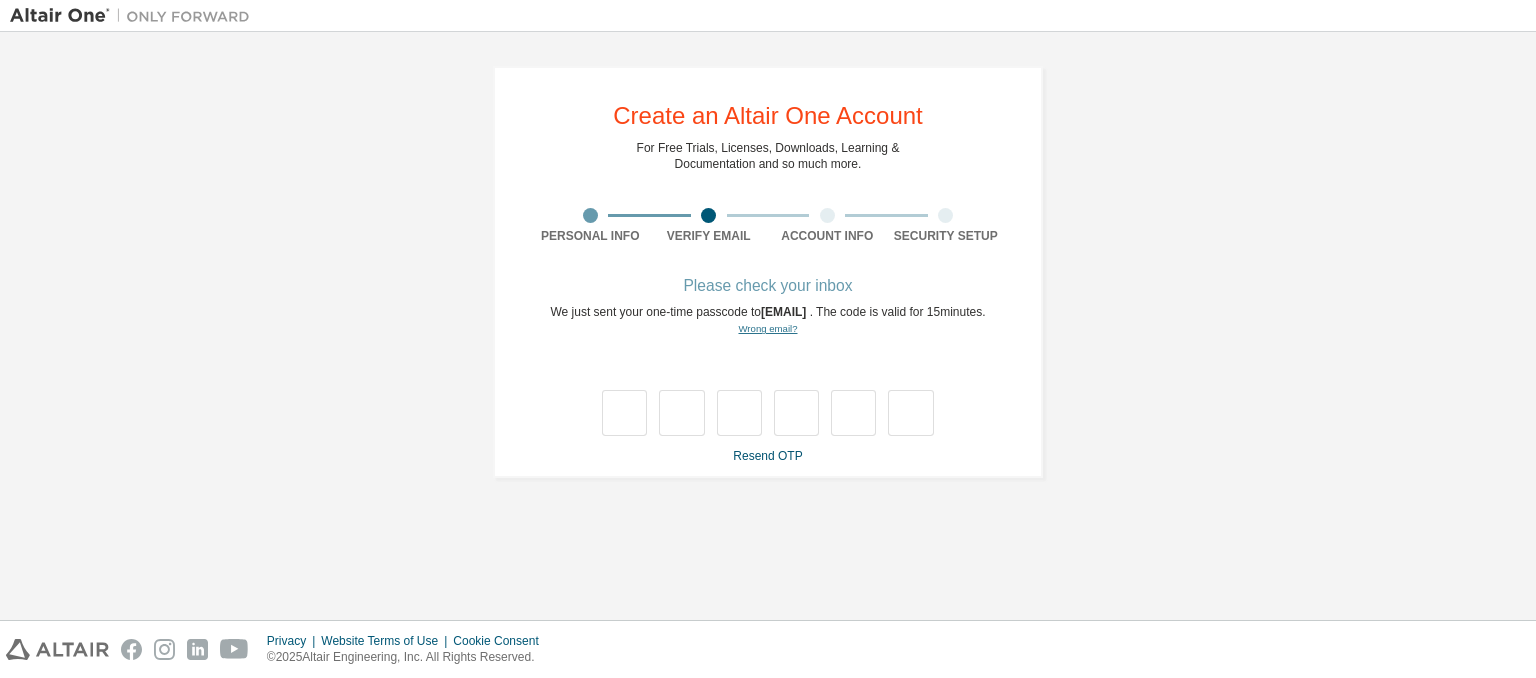 click on "Wrong email?" at bounding box center (767, 328) 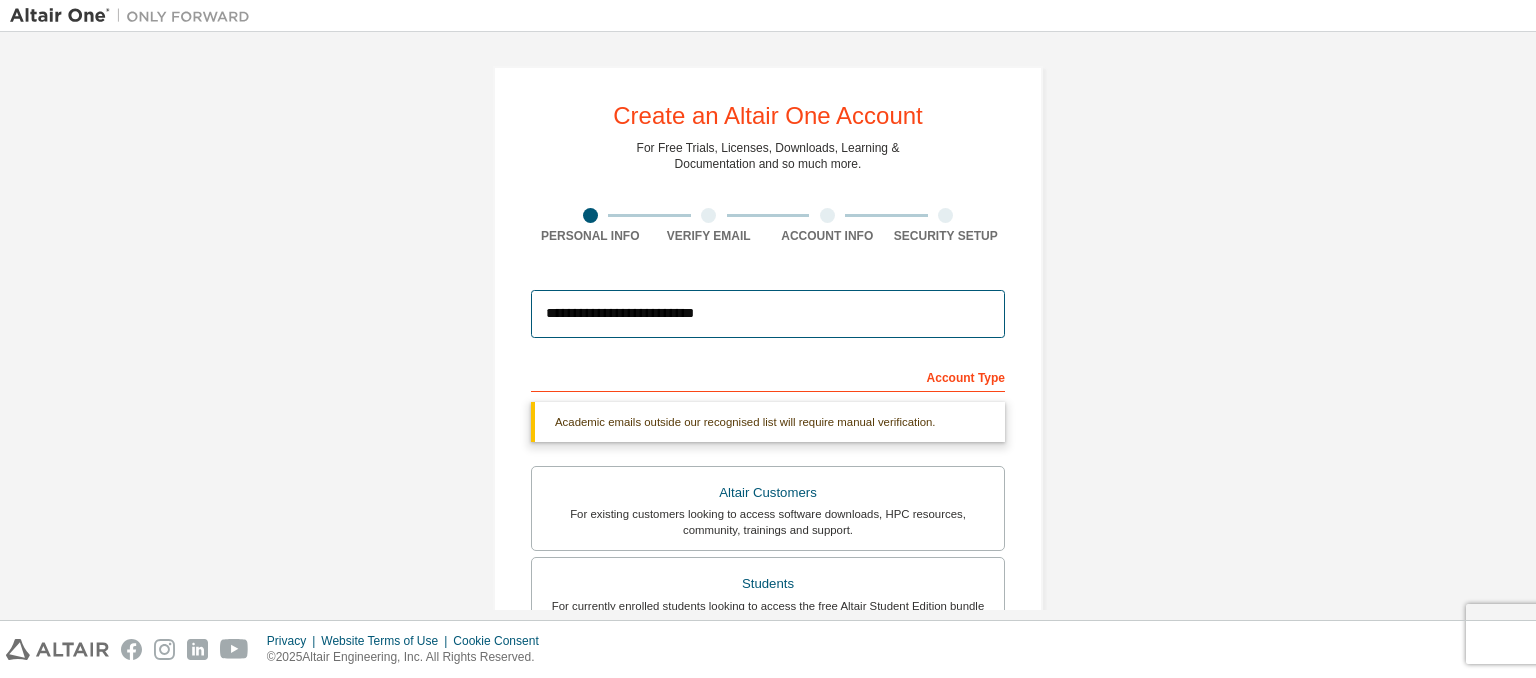 click on "**********" at bounding box center (768, 314) 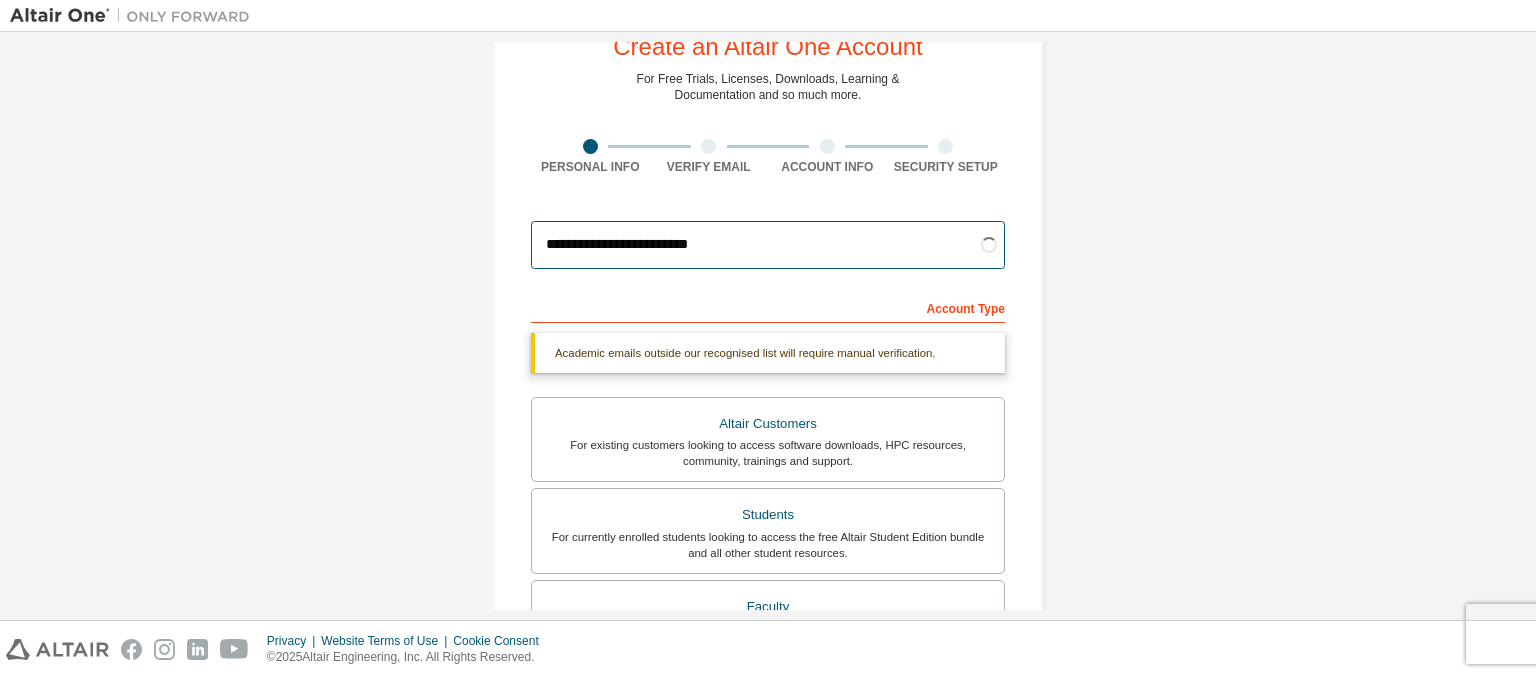 scroll, scrollTop: 67, scrollLeft: 0, axis: vertical 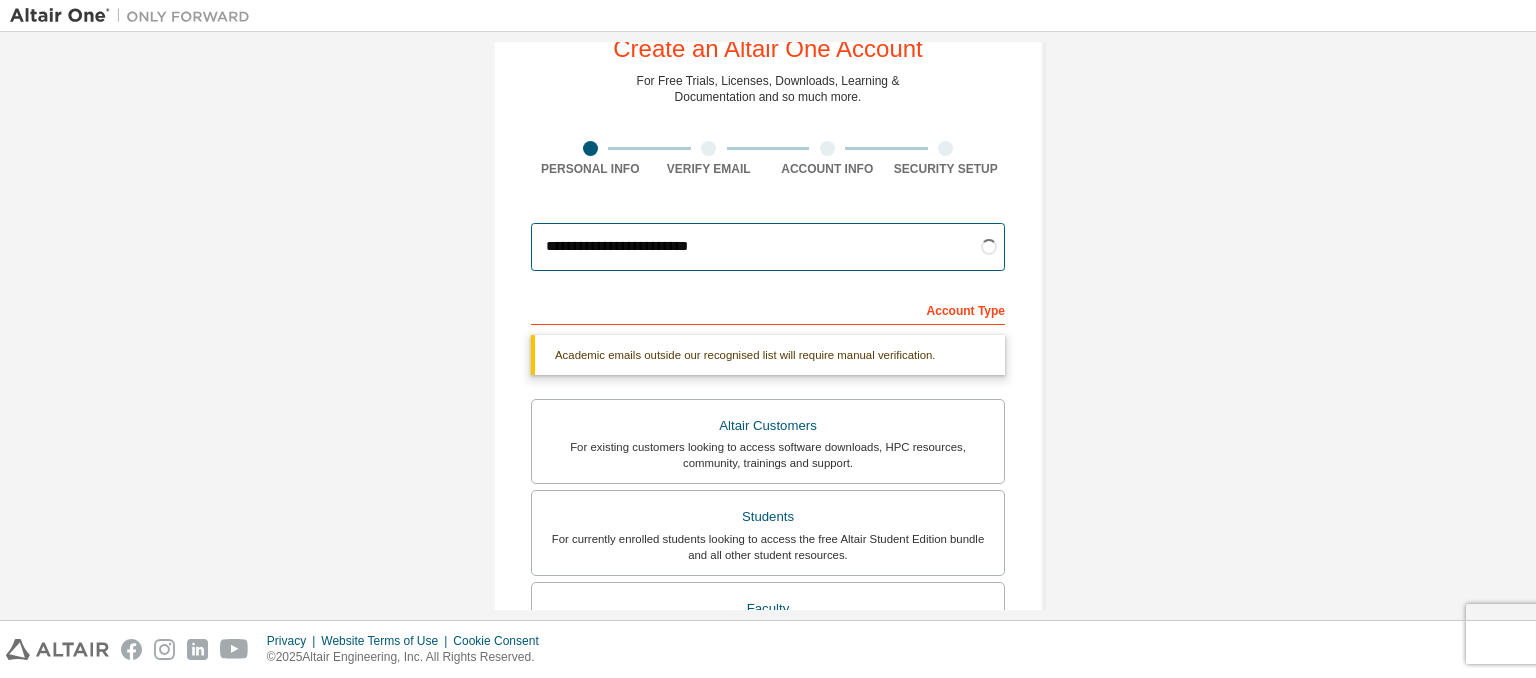 click on "**********" at bounding box center [768, 247] 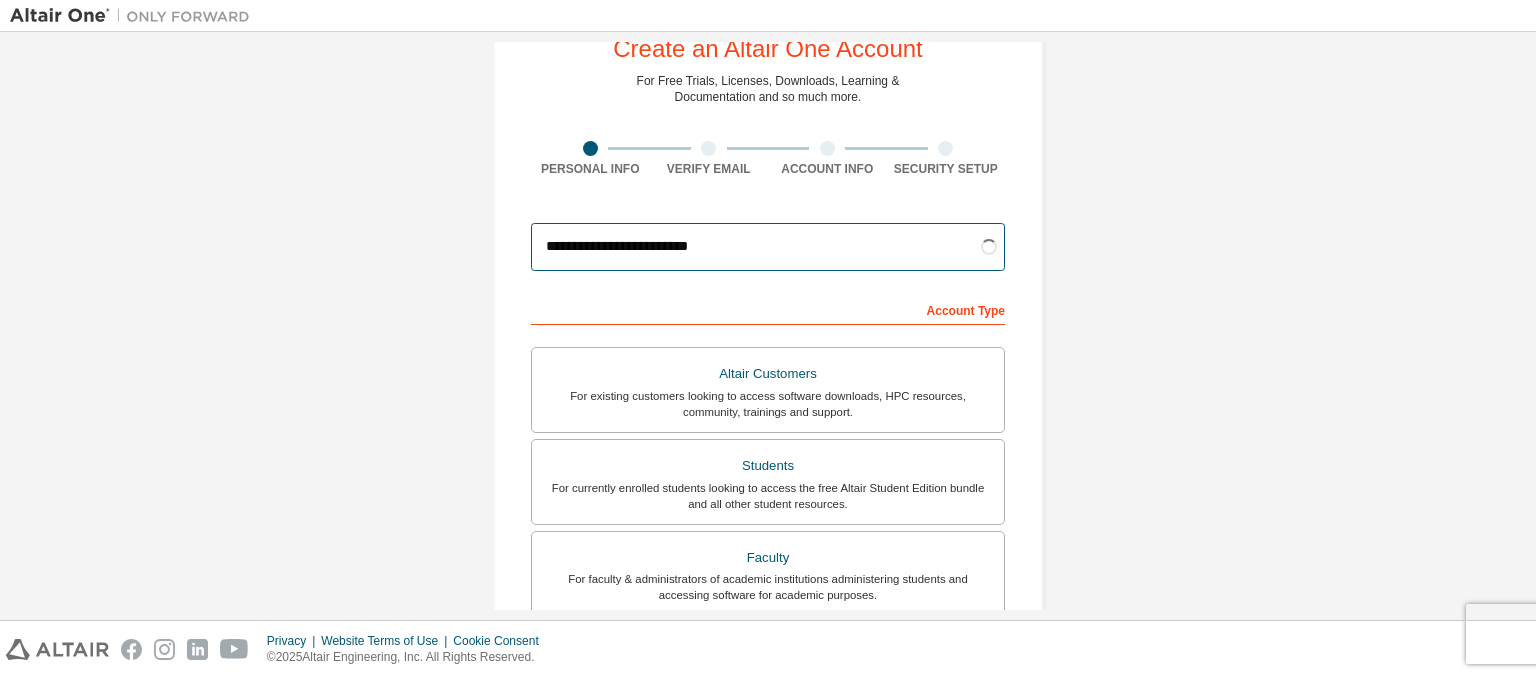 click on "**********" at bounding box center (768, 247) 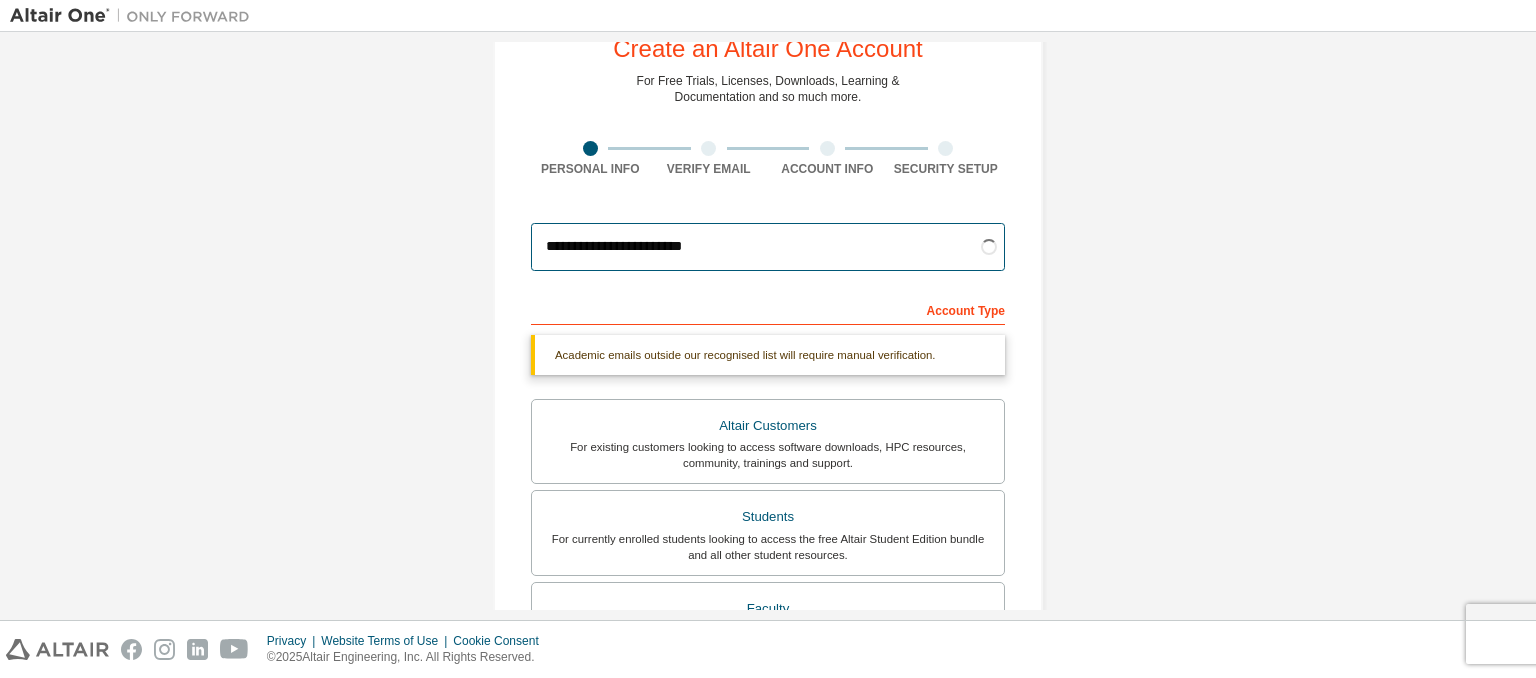 click on "**********" at bounding box center (768, 247) 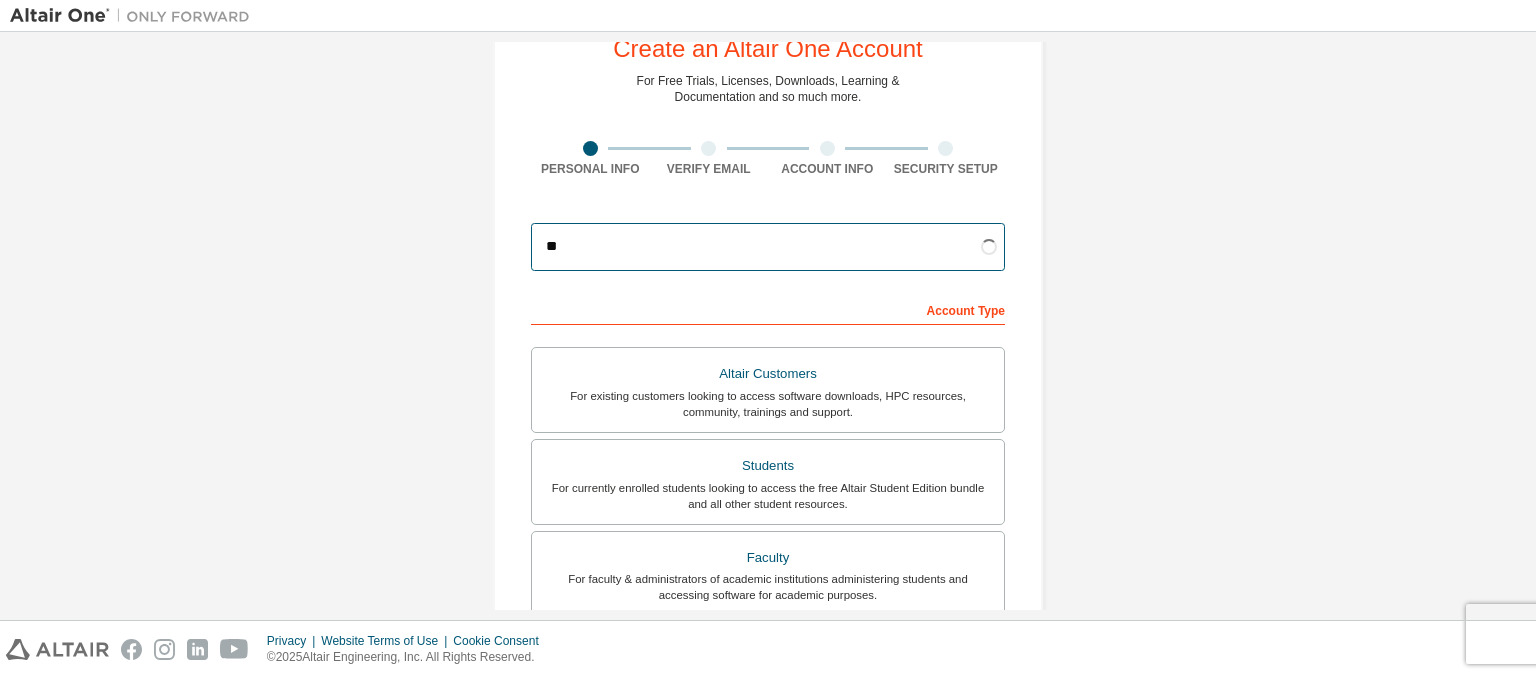 type on "*" 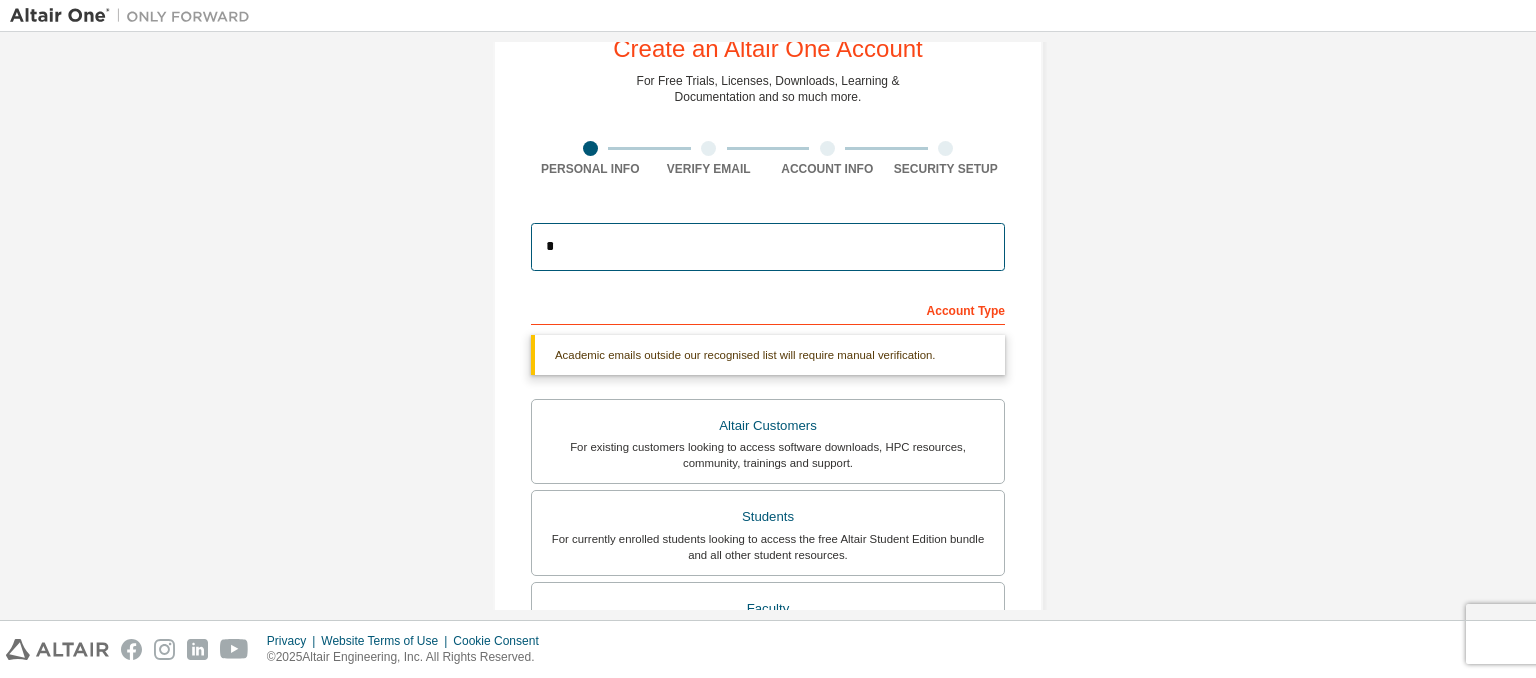 type on "**********" 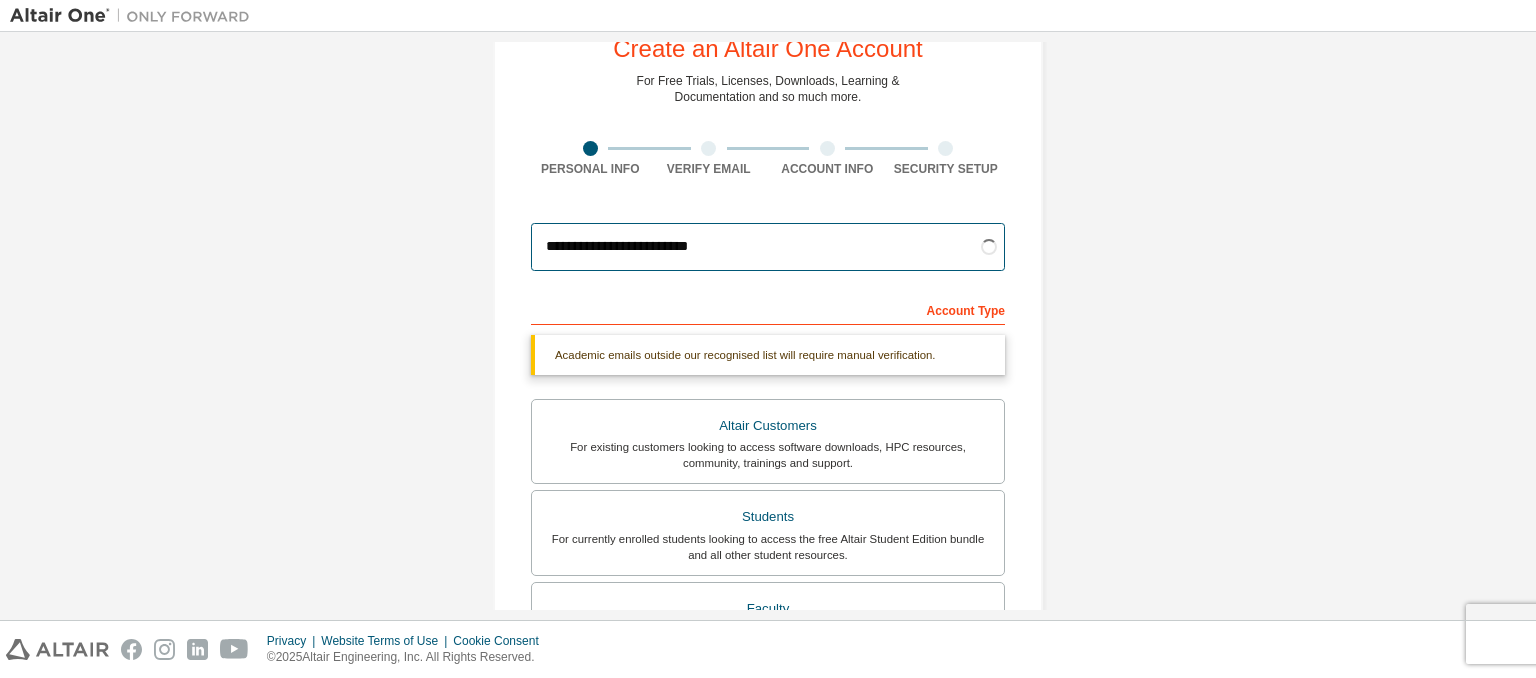 click on "**********" at bounding box center (768, 247) 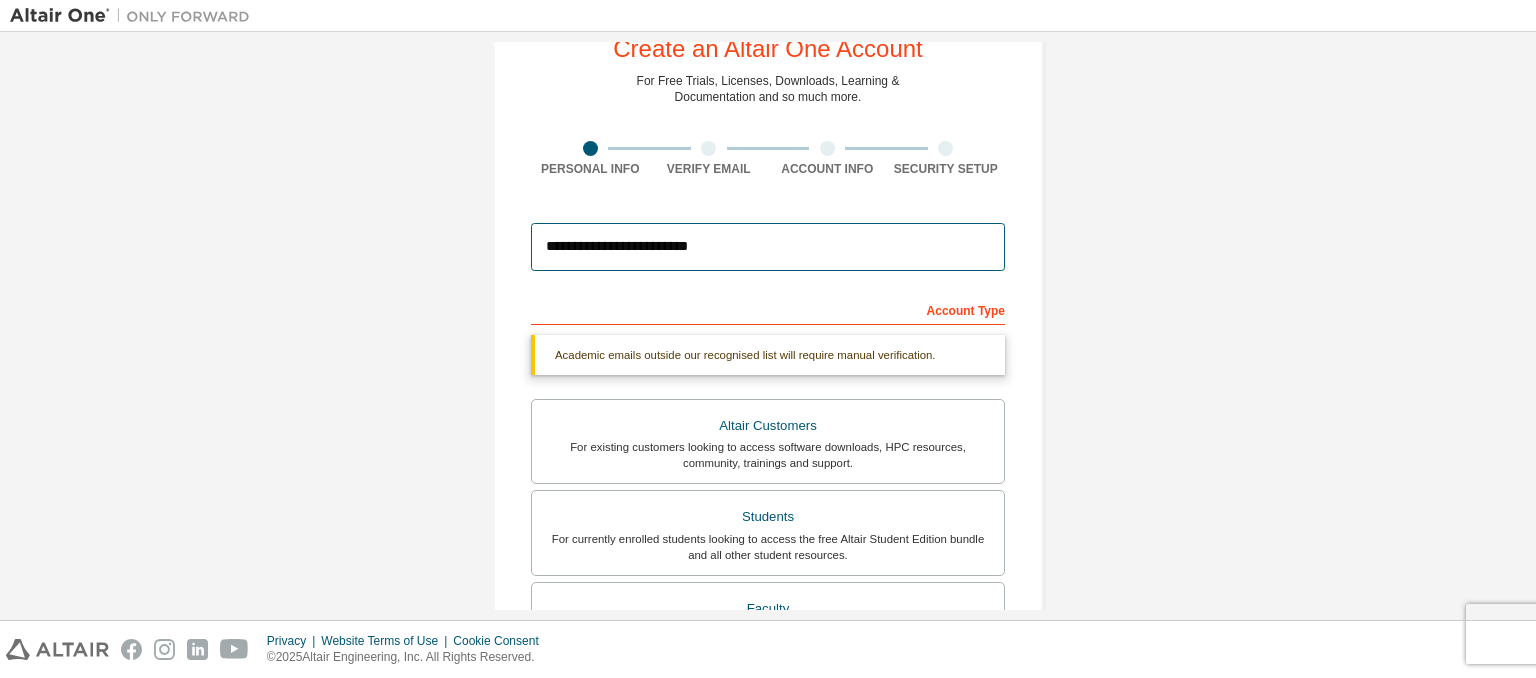 click on "**********" at bounding box center (768, 247) 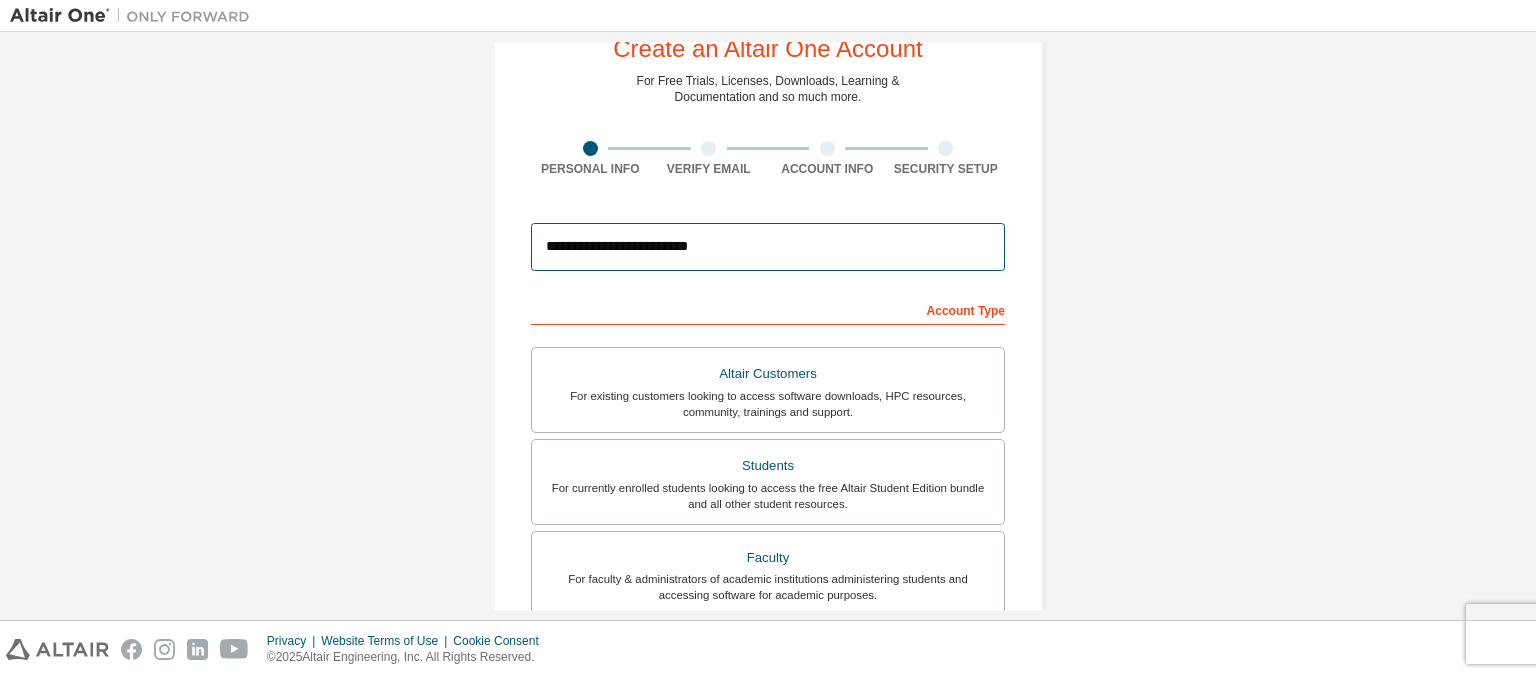 click on "**********" at bounding box center [768, 247] 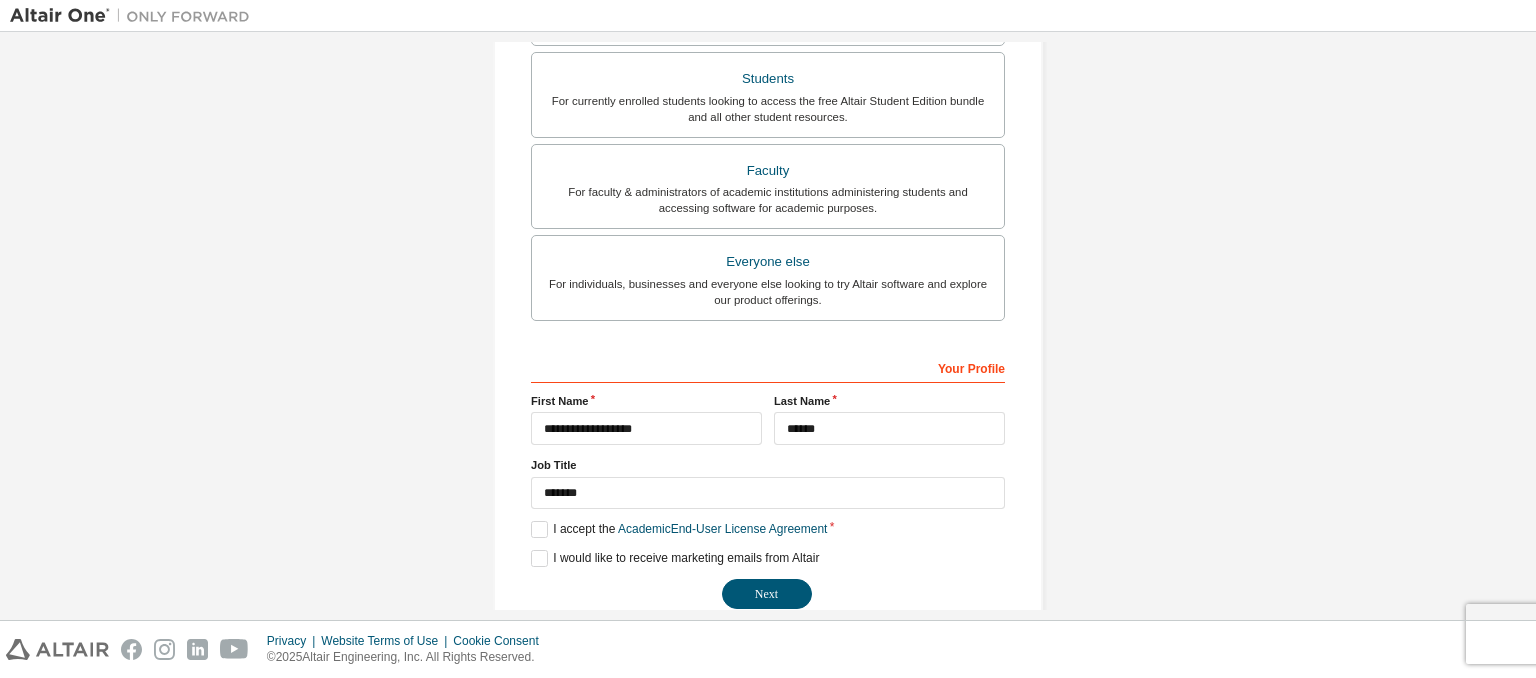 scroll, scrollTop: 487, scrollLeft: 0, axis: vertical 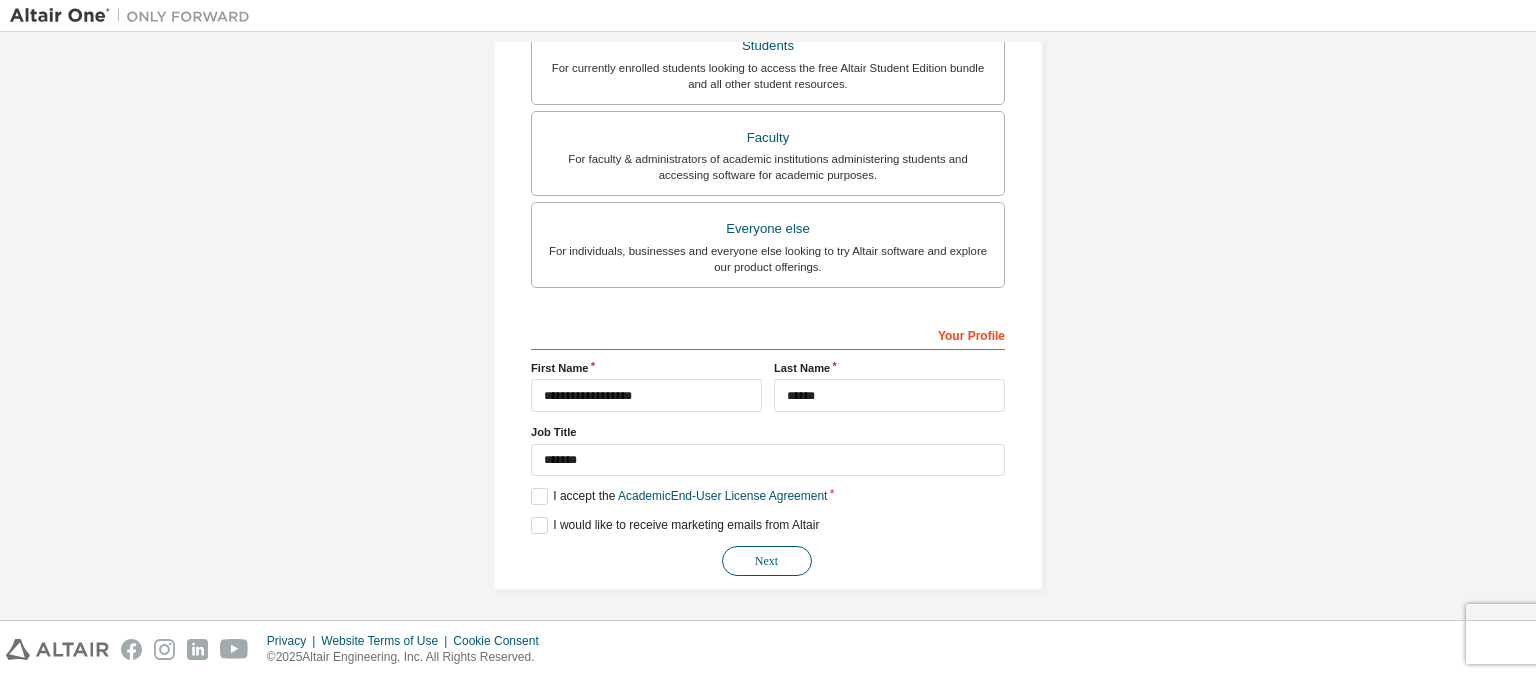 click on "Next" at bounding box center [767, 561] 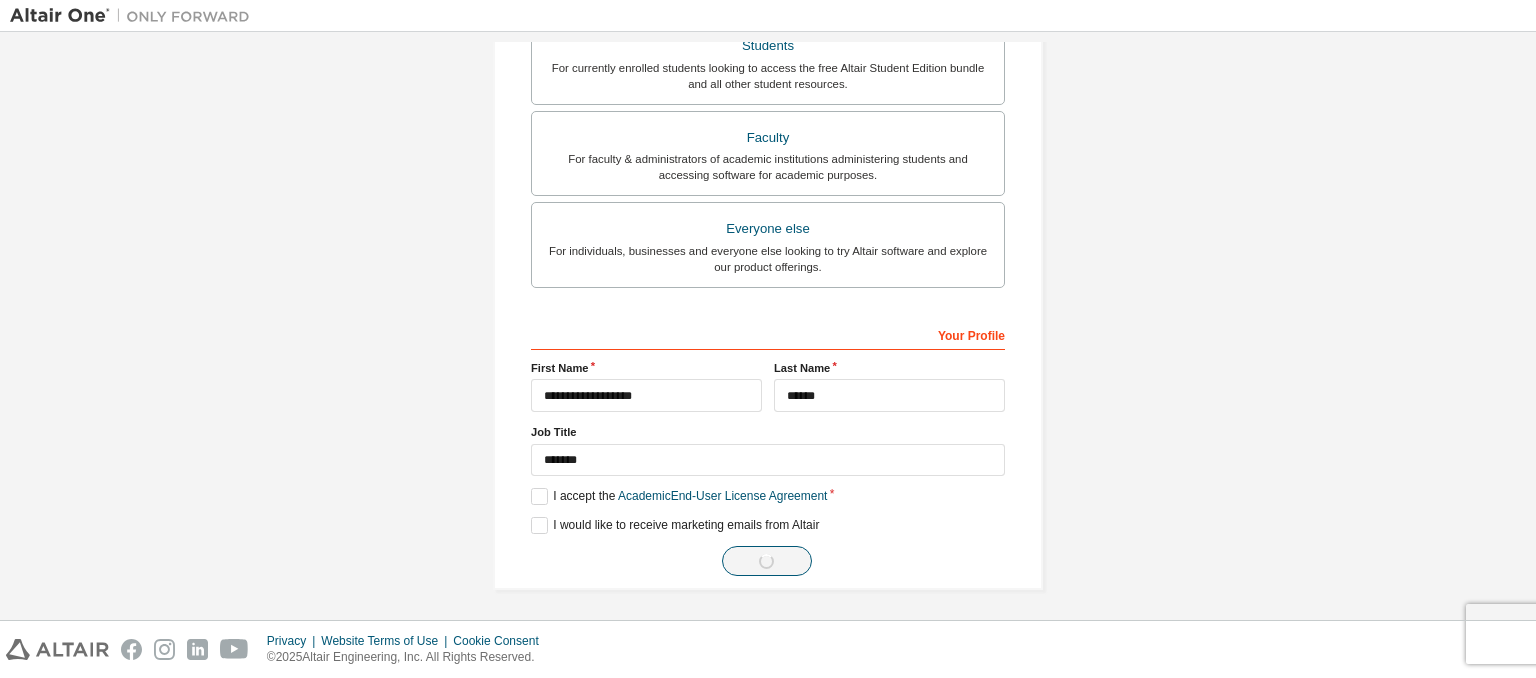 click on "Next" at bounding box center [768, 561] 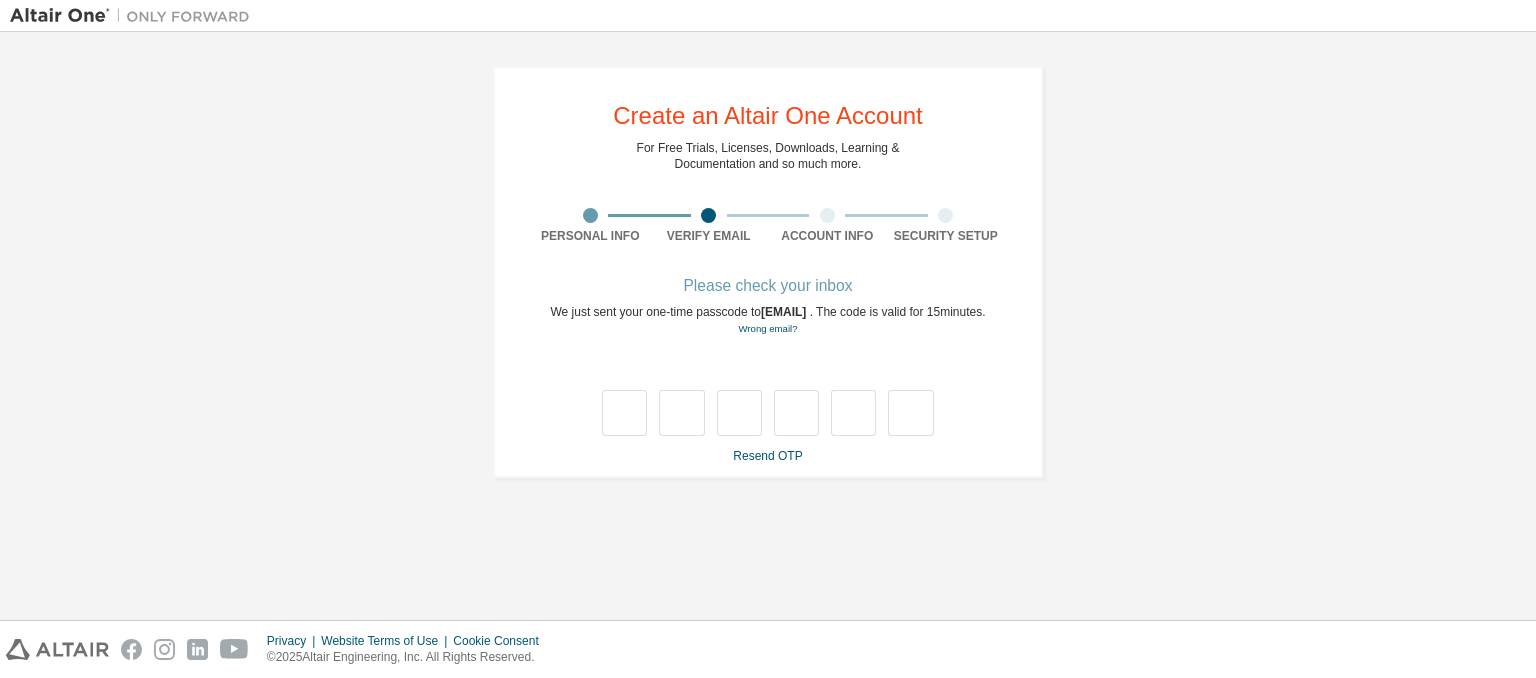 scroll, scrollTop: 0, scrollLeft: 0, axis: both 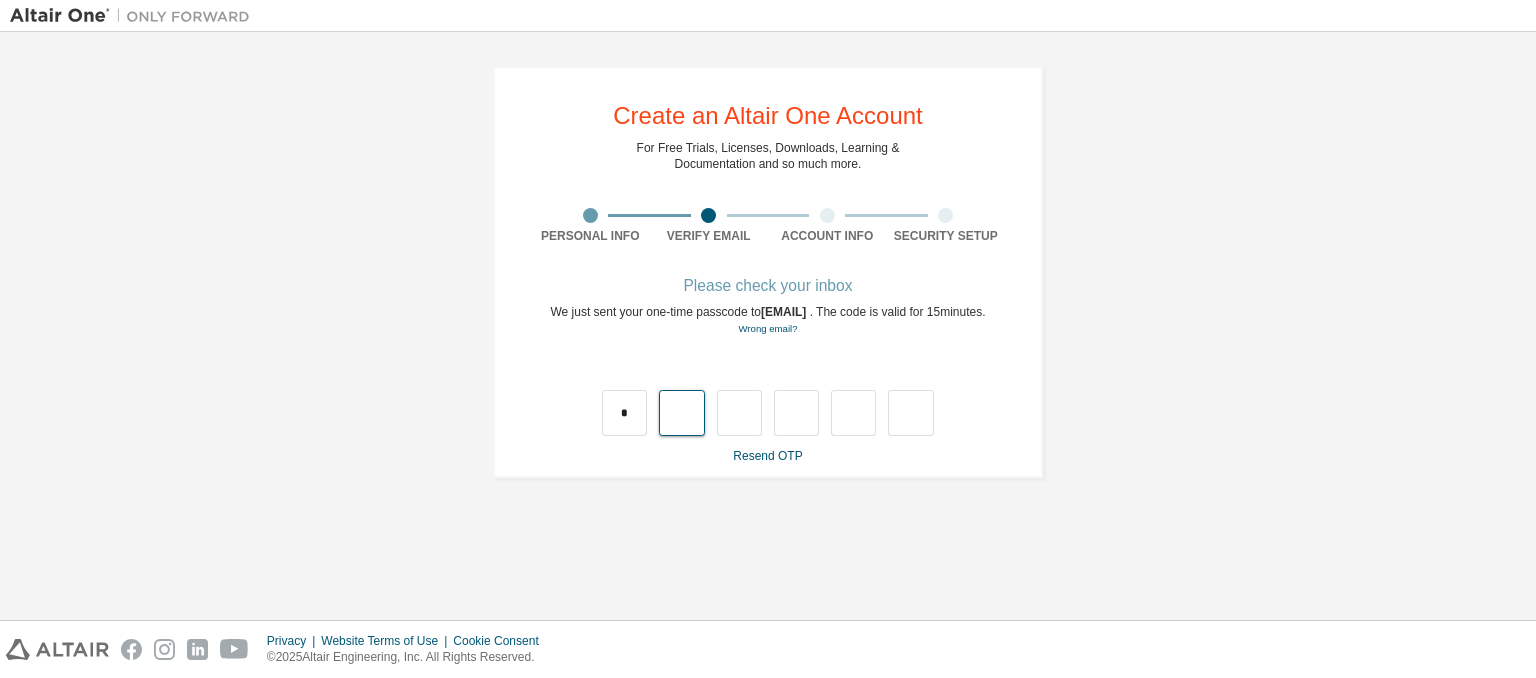 type on "*" 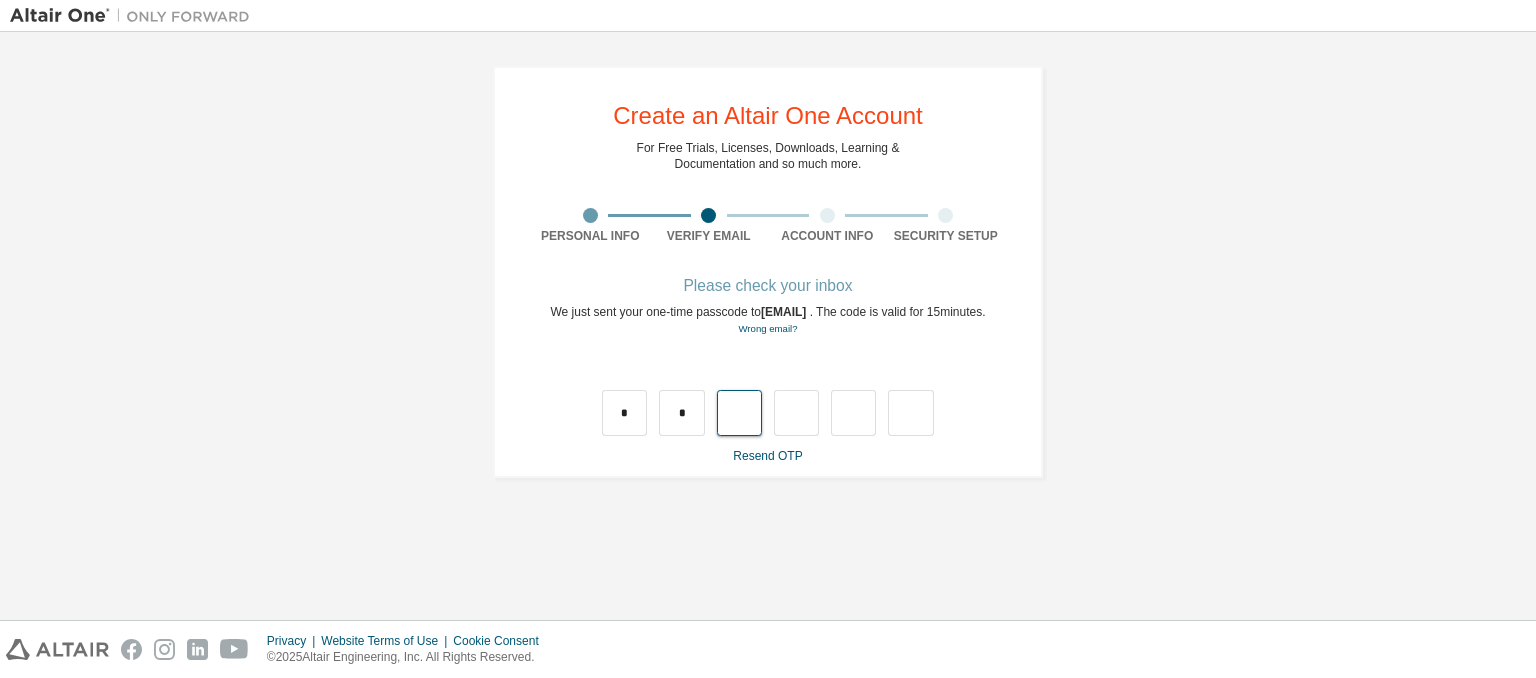 type on "*" 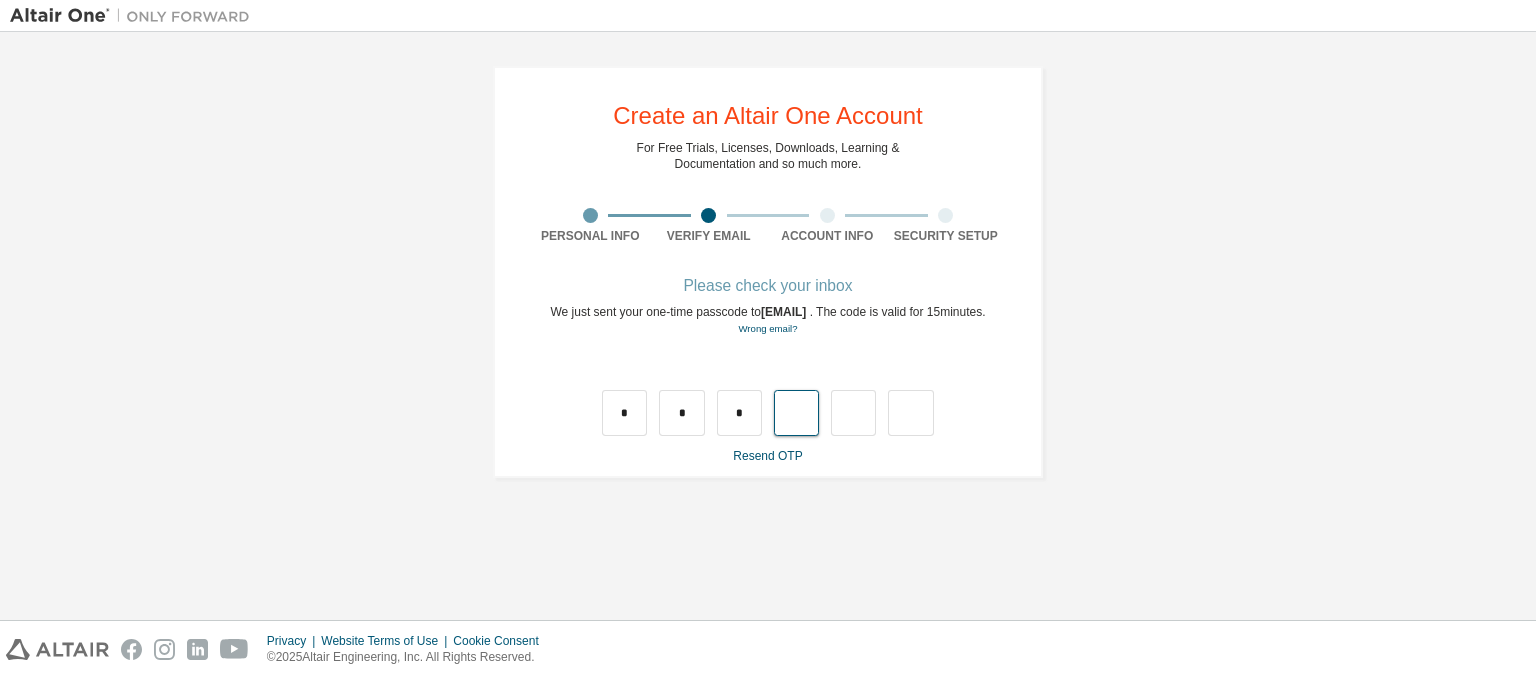 type on "*" 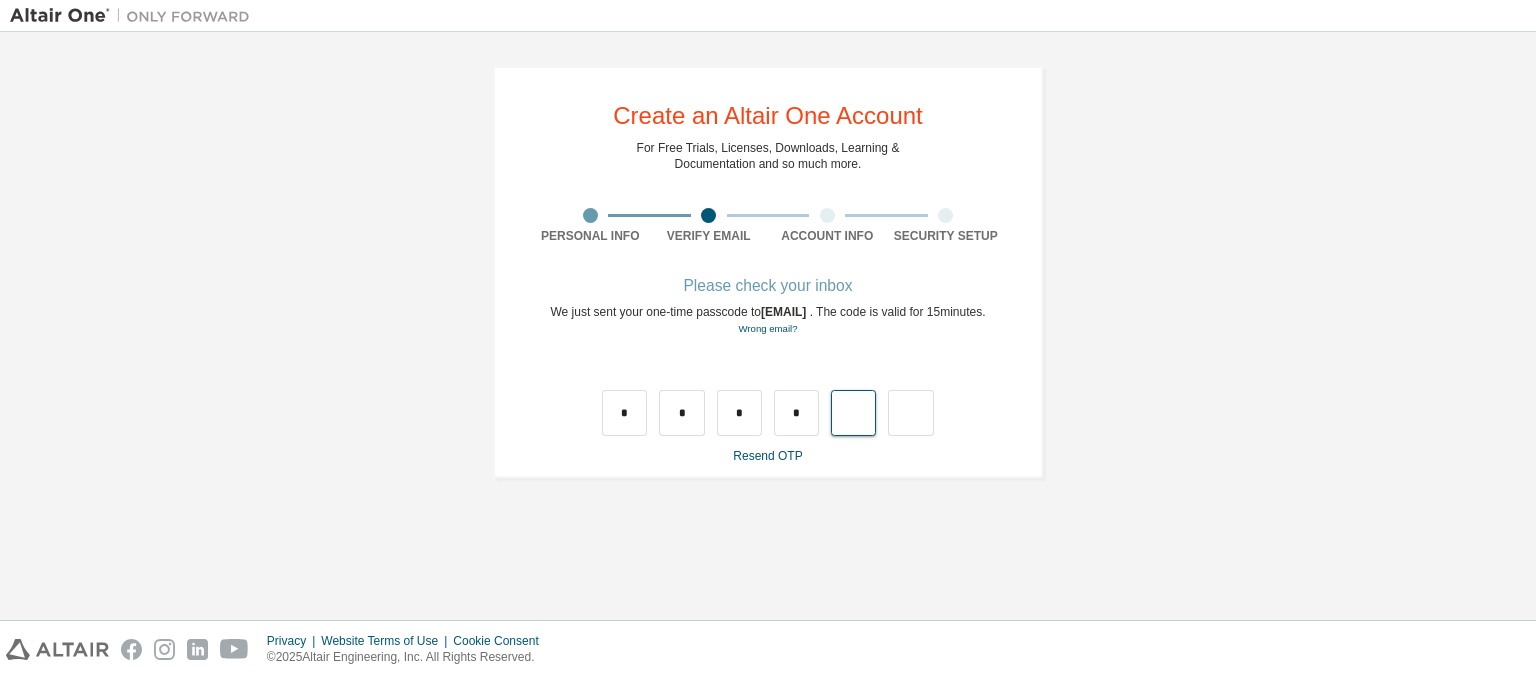 type on "*" 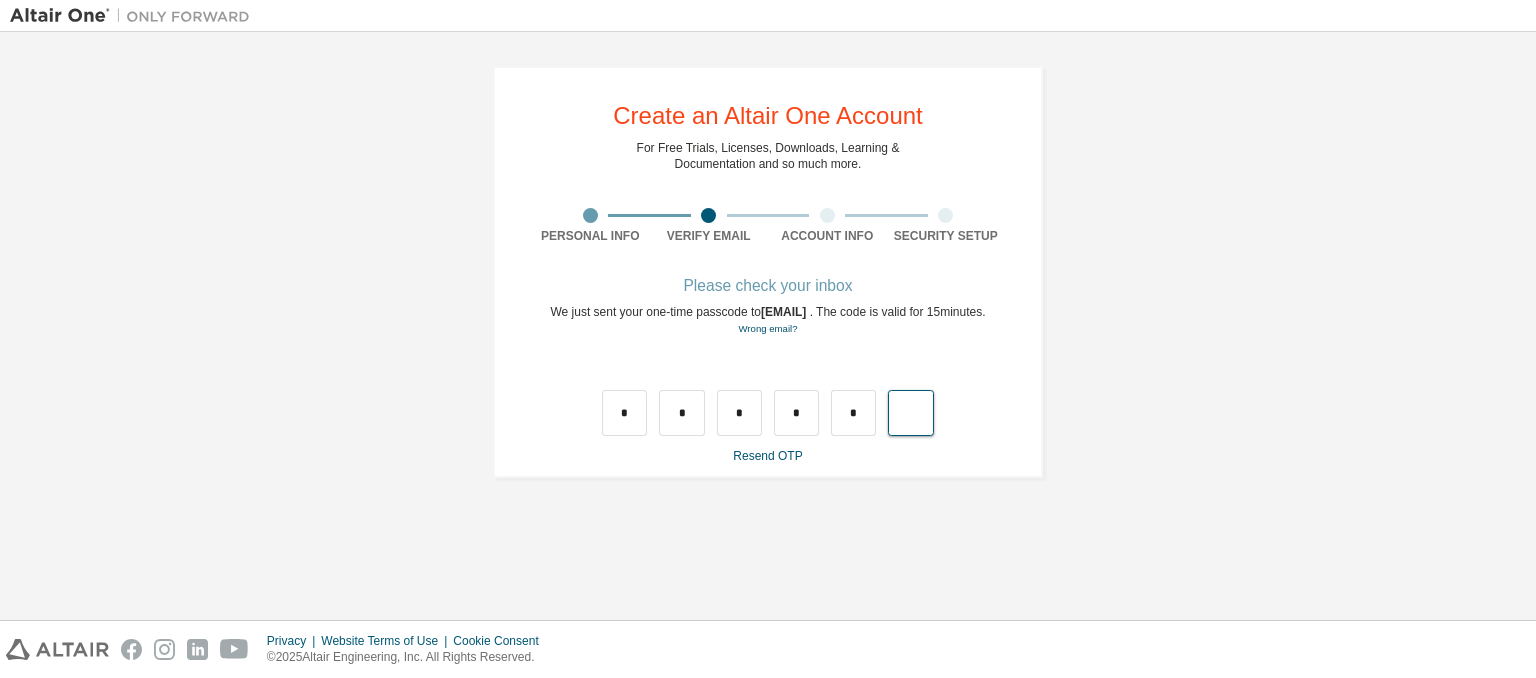 type on "*" 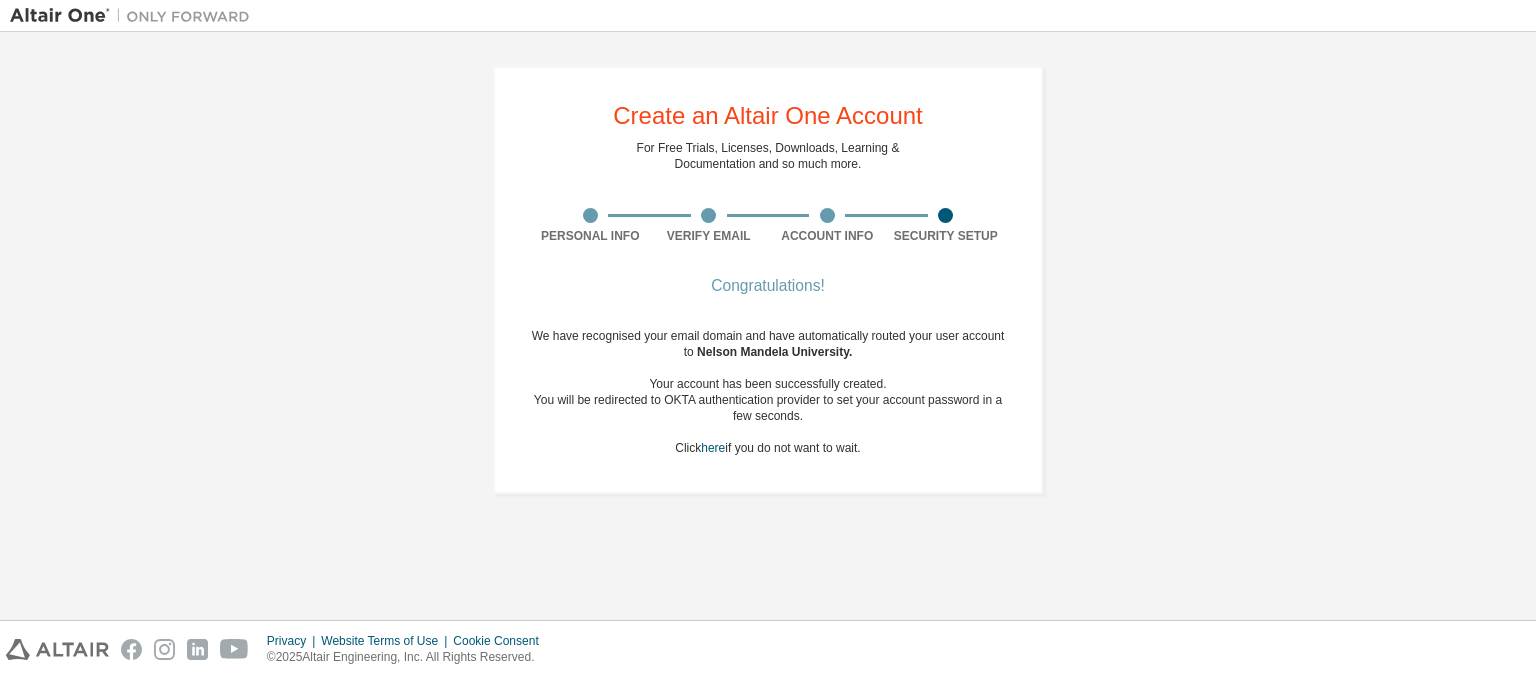 click on "We have recognised your email domain and have automatically routed your user account to [ORGANIZATION]. Your account has been successfully created. You will be redirected to OKTA authentication provider to set your account password in a few seconds. Click here if you do not want to wait." at bounding box center [768, 392] 